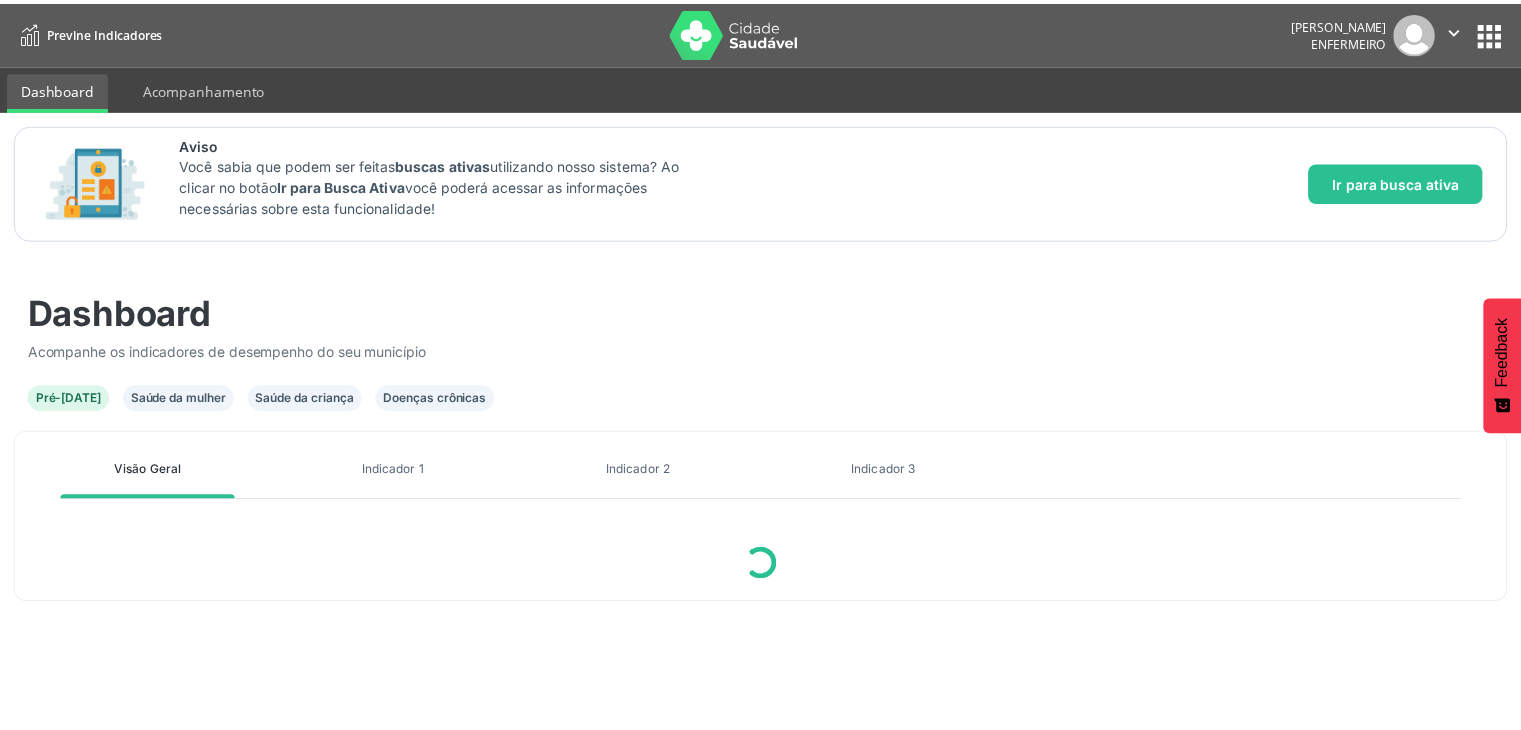 scroll, scrollTop: 0, scrollLeft: 0, axis: both 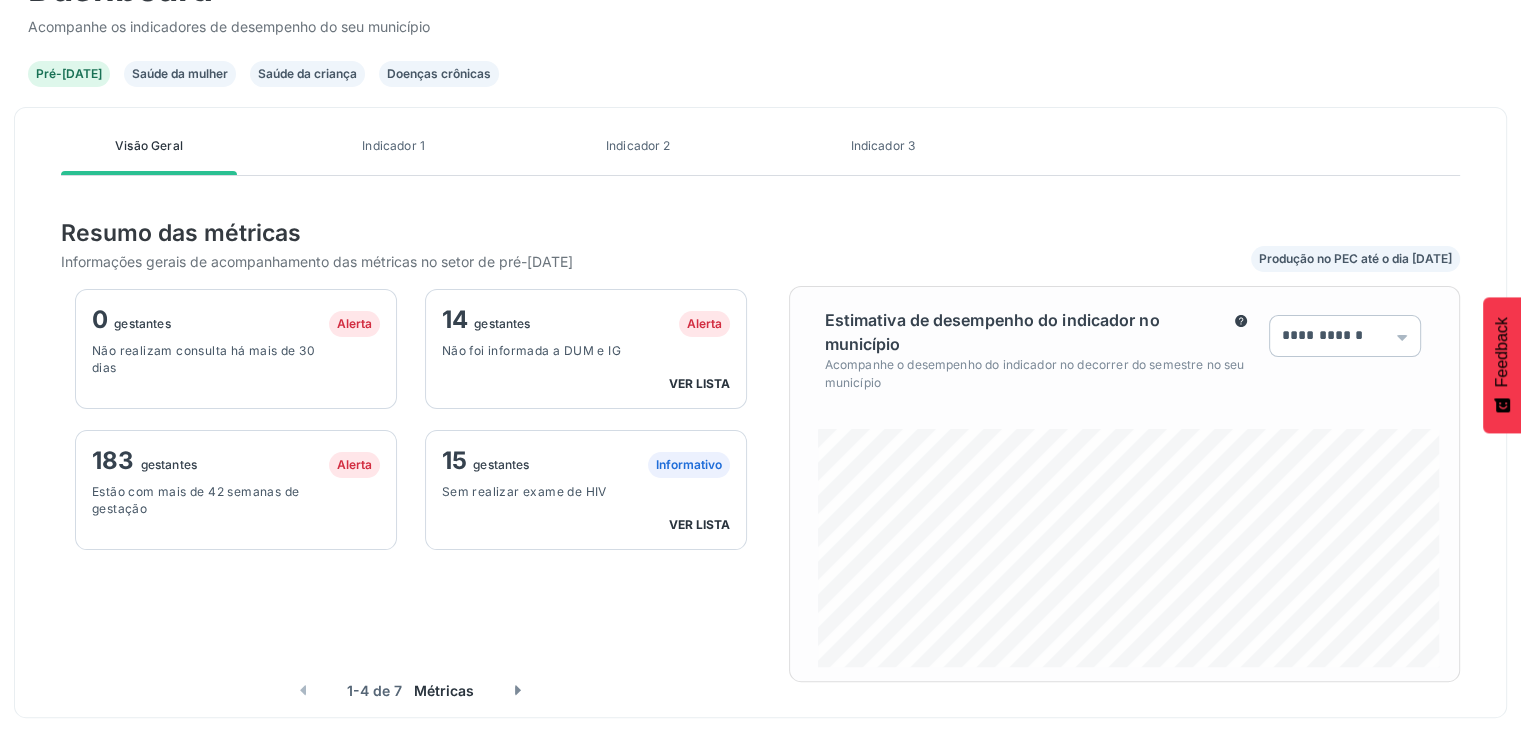 click on "ver lista" at bounding box center (699, 524) 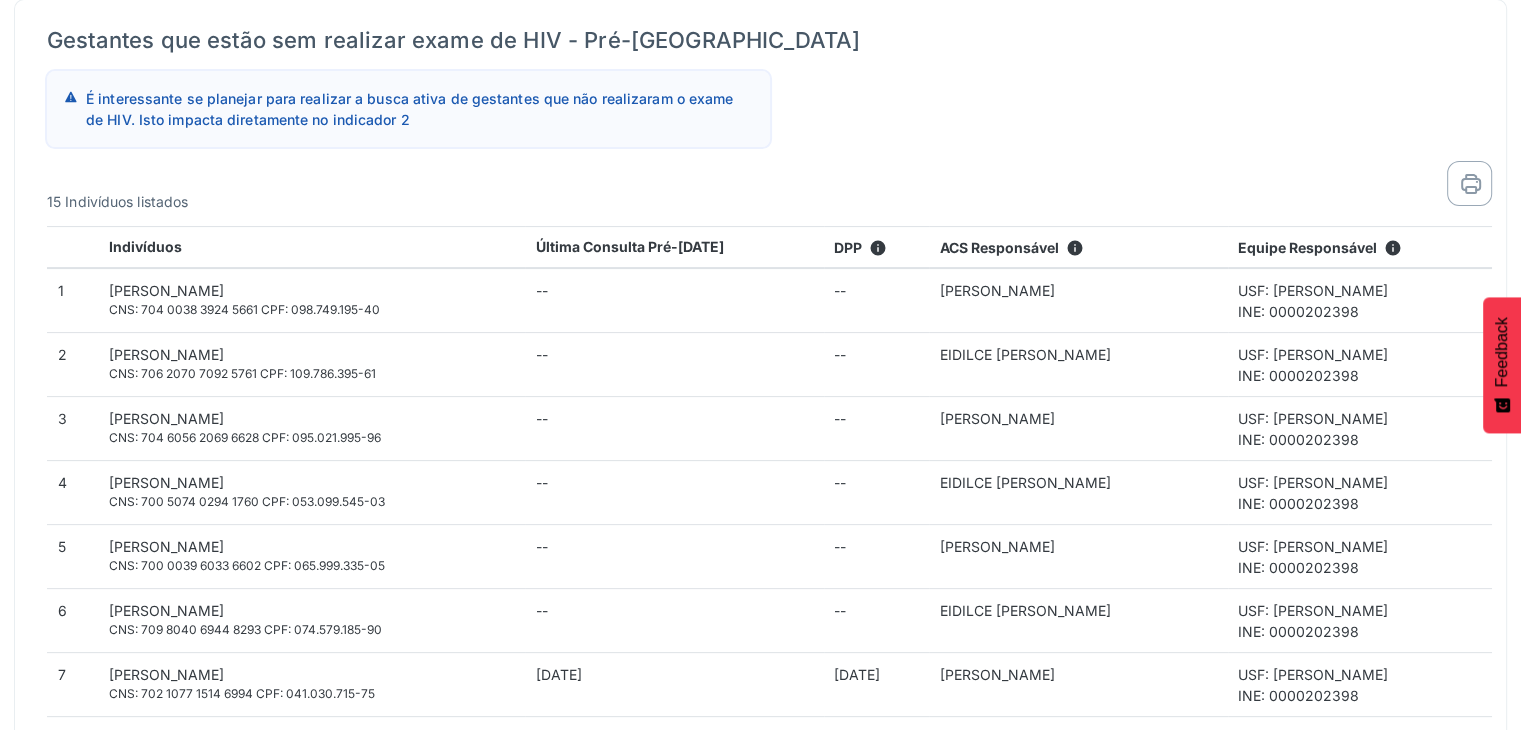 scroll, scrollTop: 392, scrollLeft: 0, axis: vertical 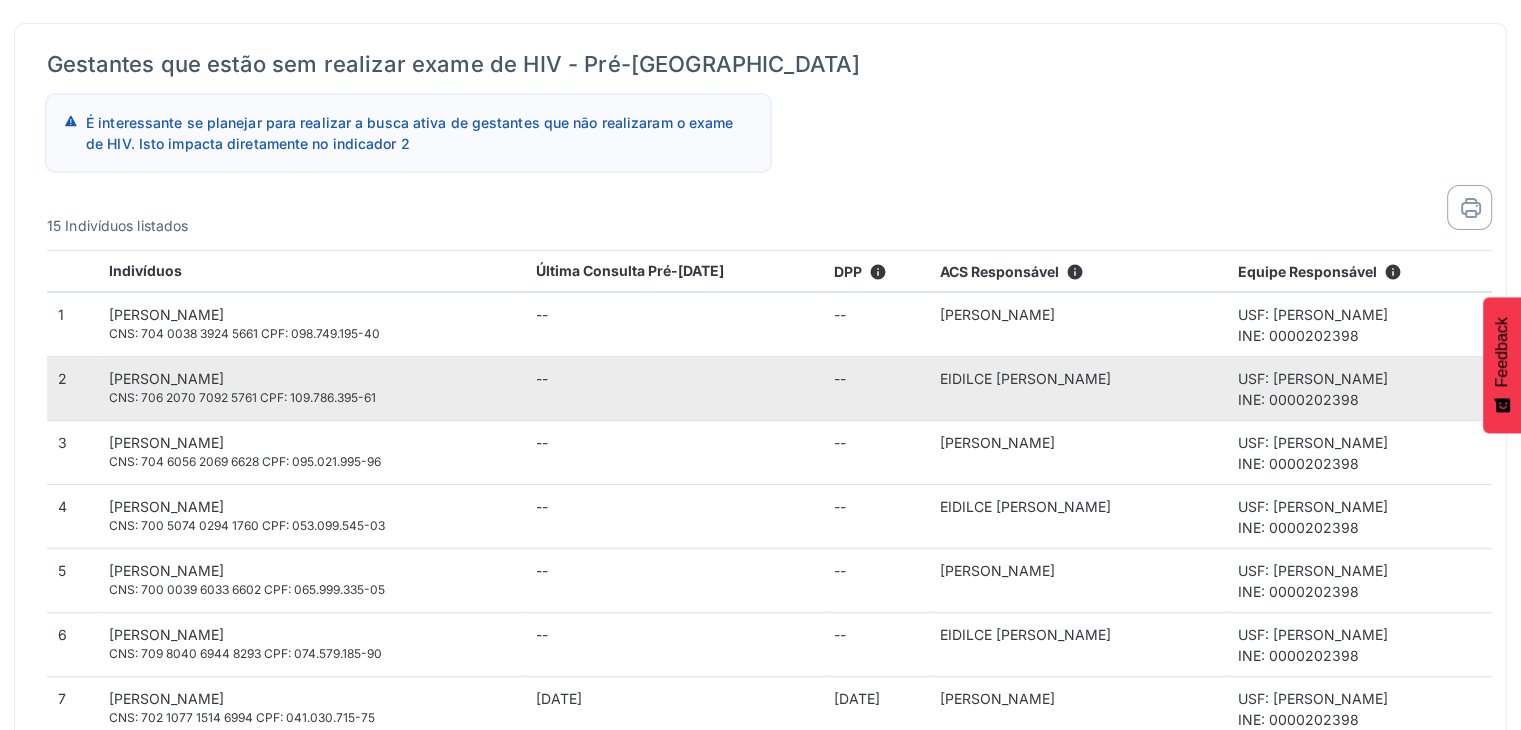 drag, startPoint x: 315, startPoint y: 374, endPoint x: 95, endPoint y: 373, distance: 220.00227 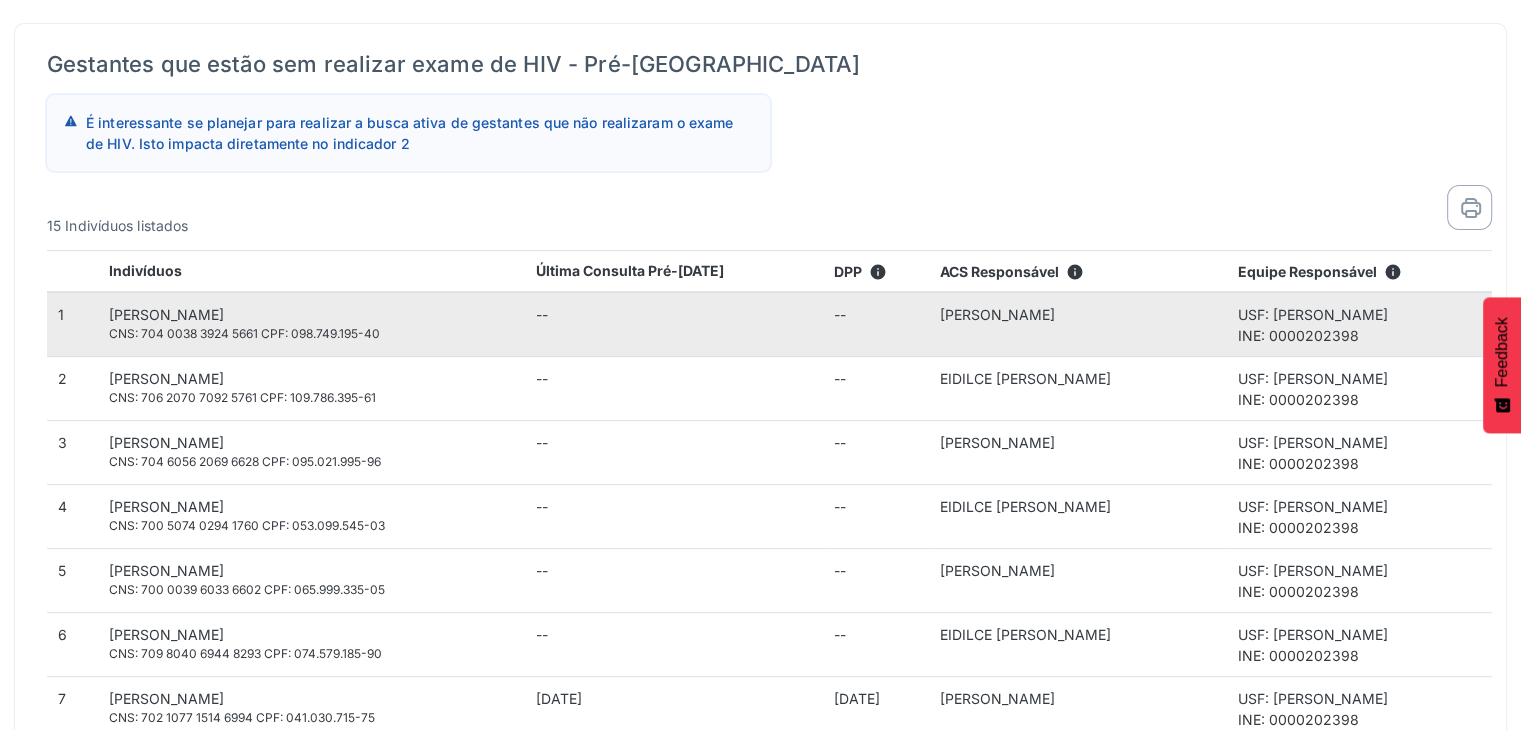 click on "[PERSON_NAME]" at bounding box center [312, 314] 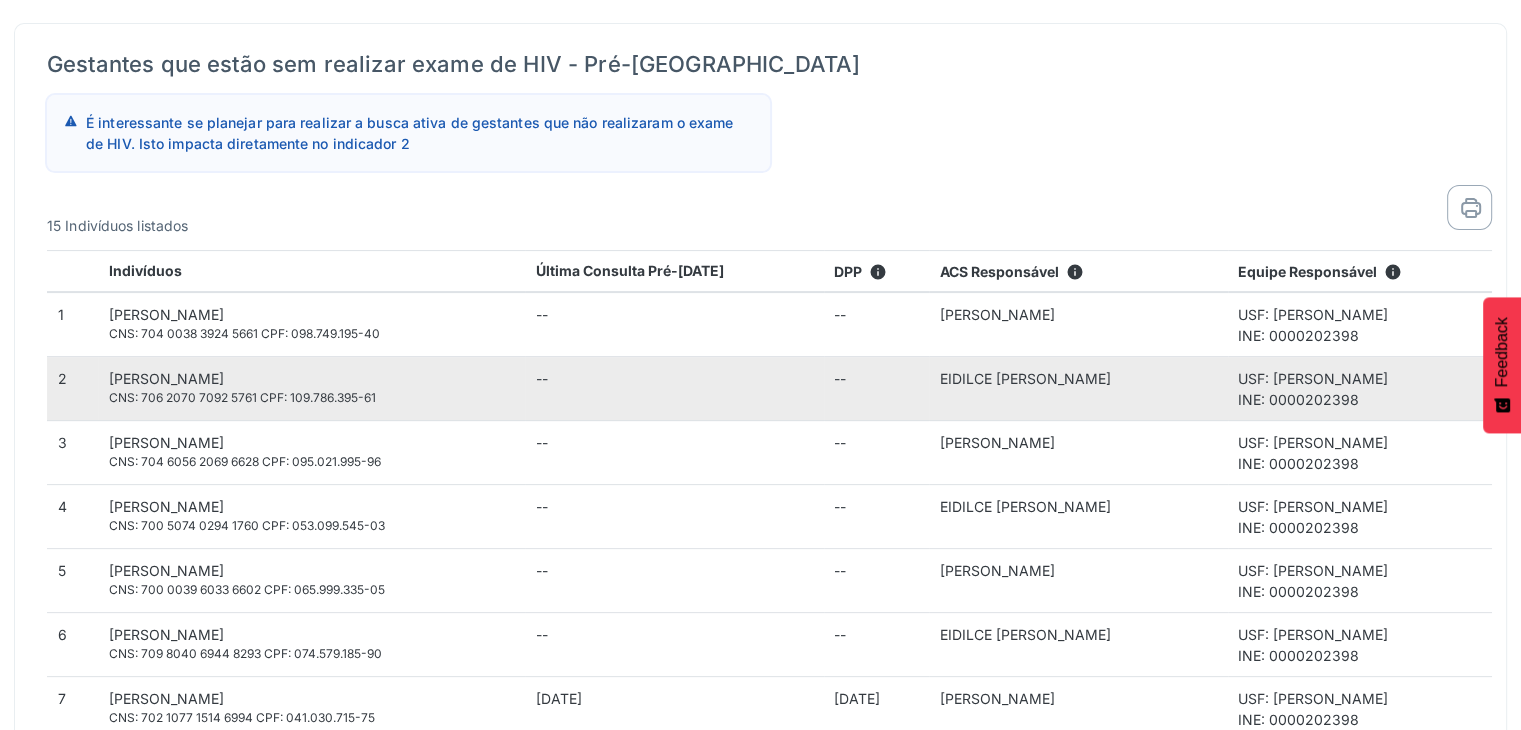 drag, startPoint x: 314, startPoint y: 372, endPoint x: 104, endPoint y: 377, distance: 210.05951 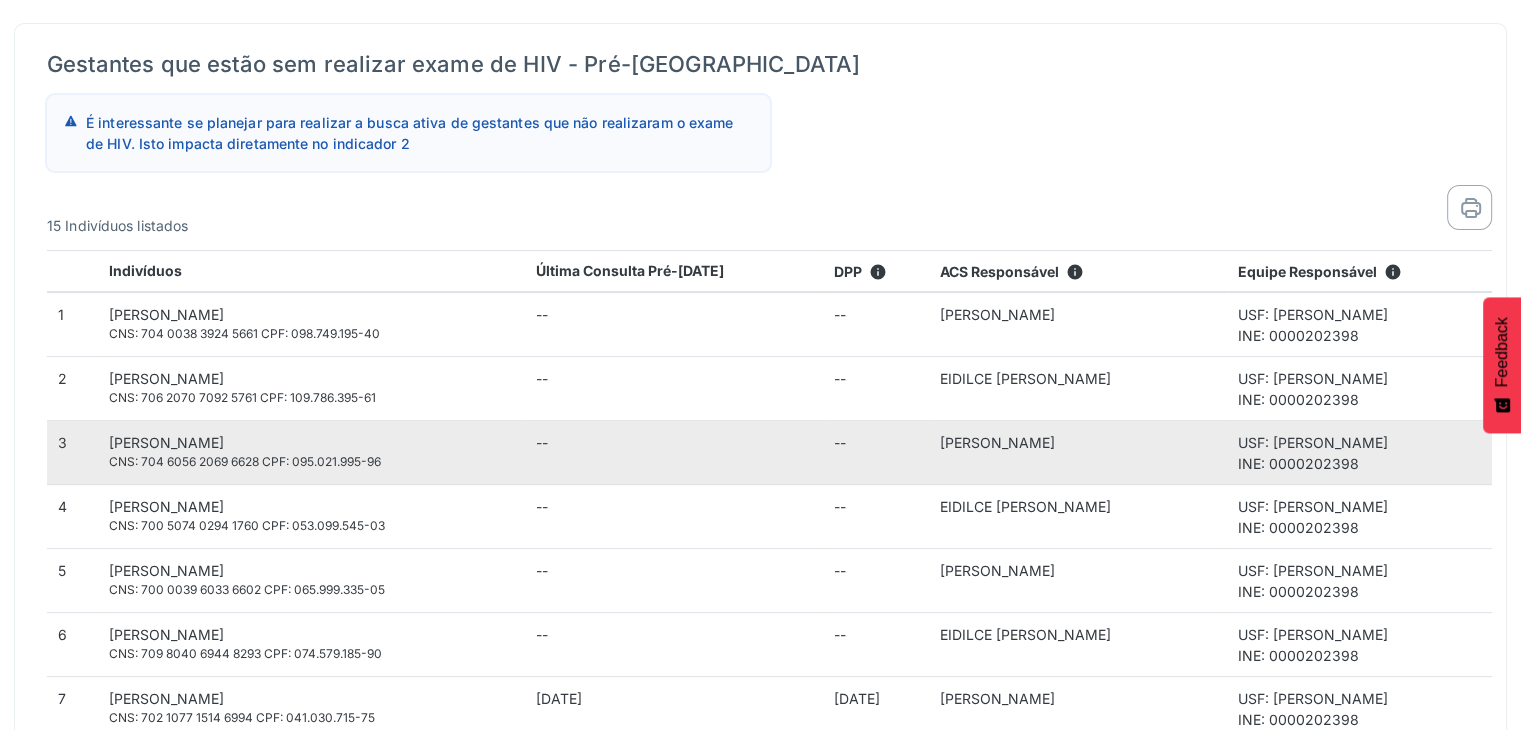 drag, startPoint x: 335, startPoint y: 445, endPoint x: 98, endPoint y: 445, distance: 237 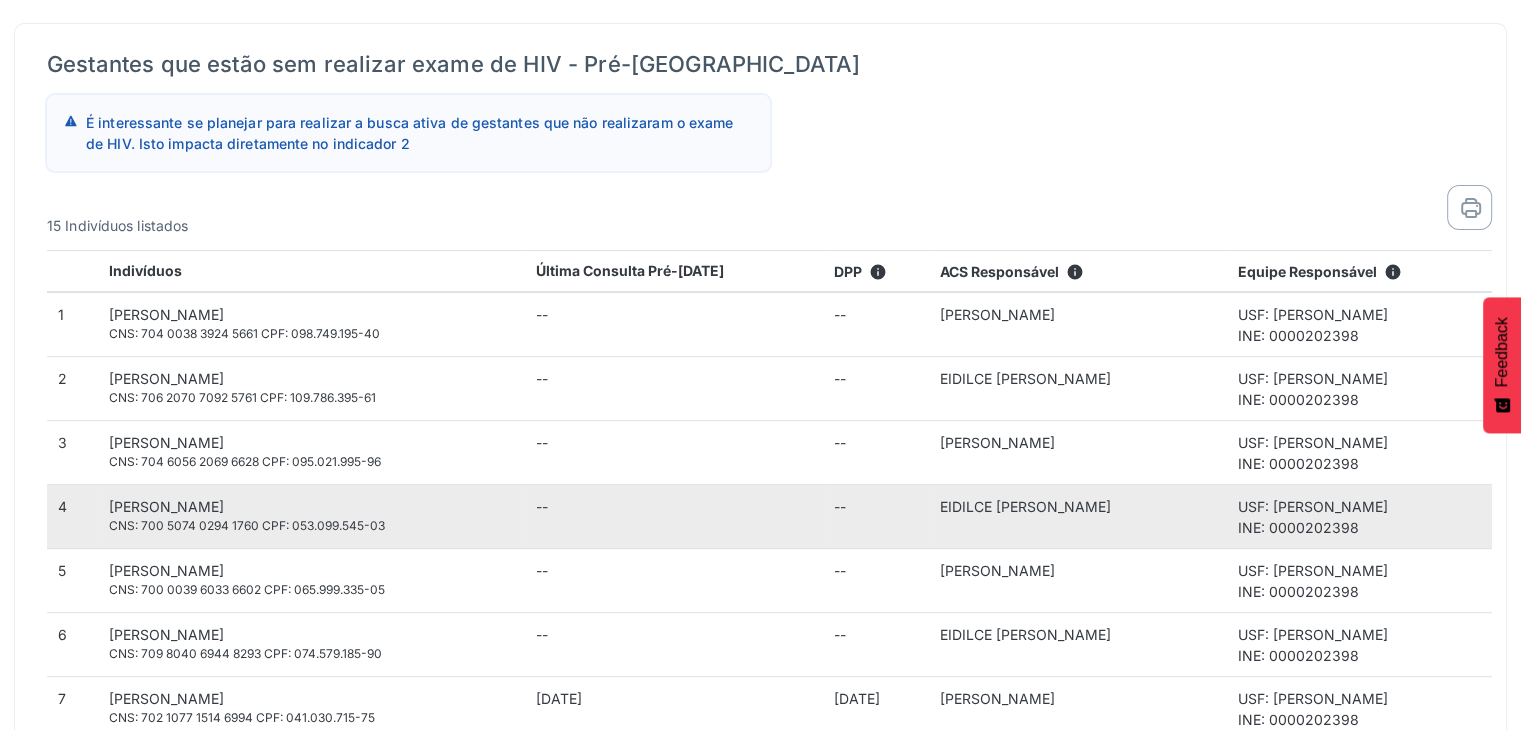 drag, startPoint x: 328, startPoint y: 500, endPoint x: 108, endPoint y: 507, distance: 220.11133 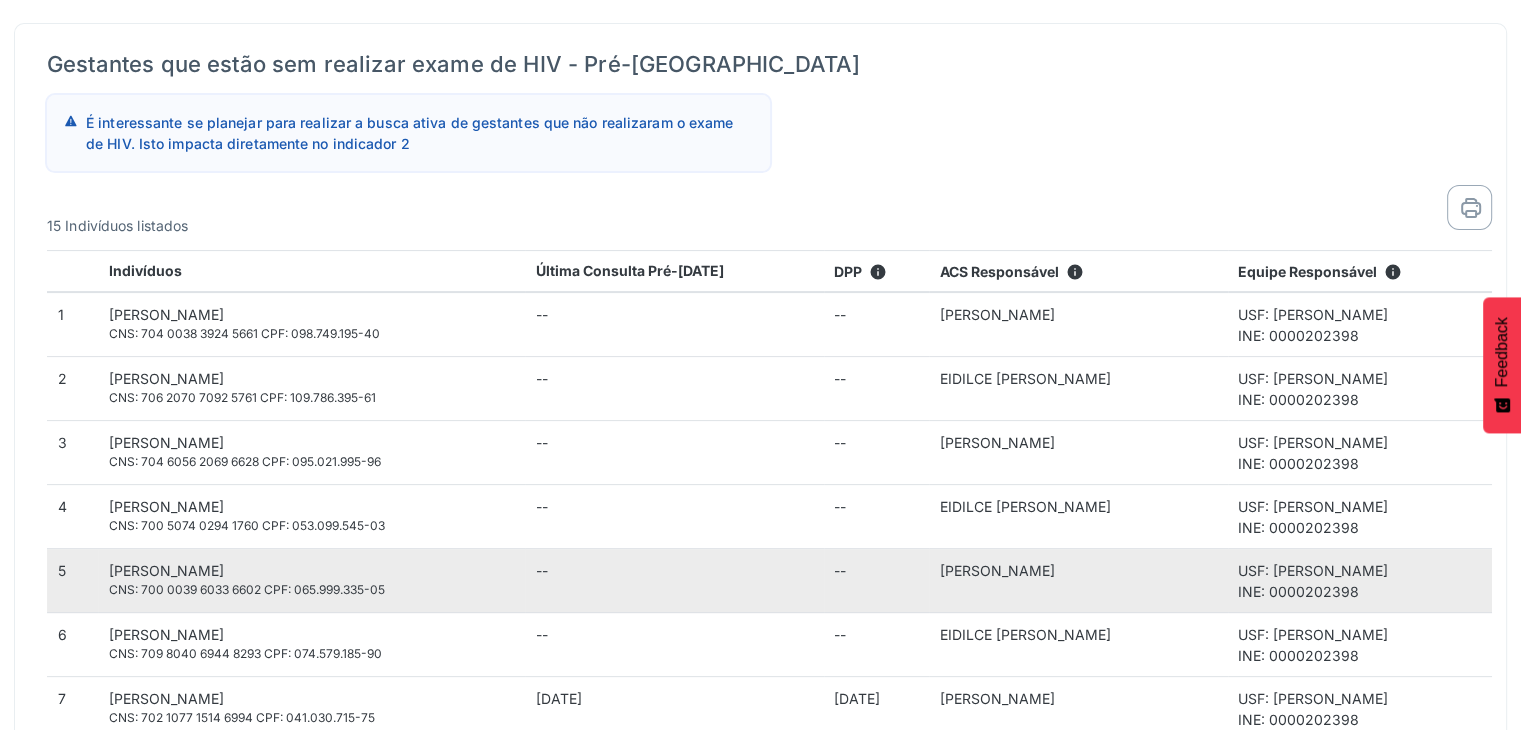drag, startPoint x: 344, startPoint y: 564, endPoint x: 103, endPoint y: 568, distance: 241.03319 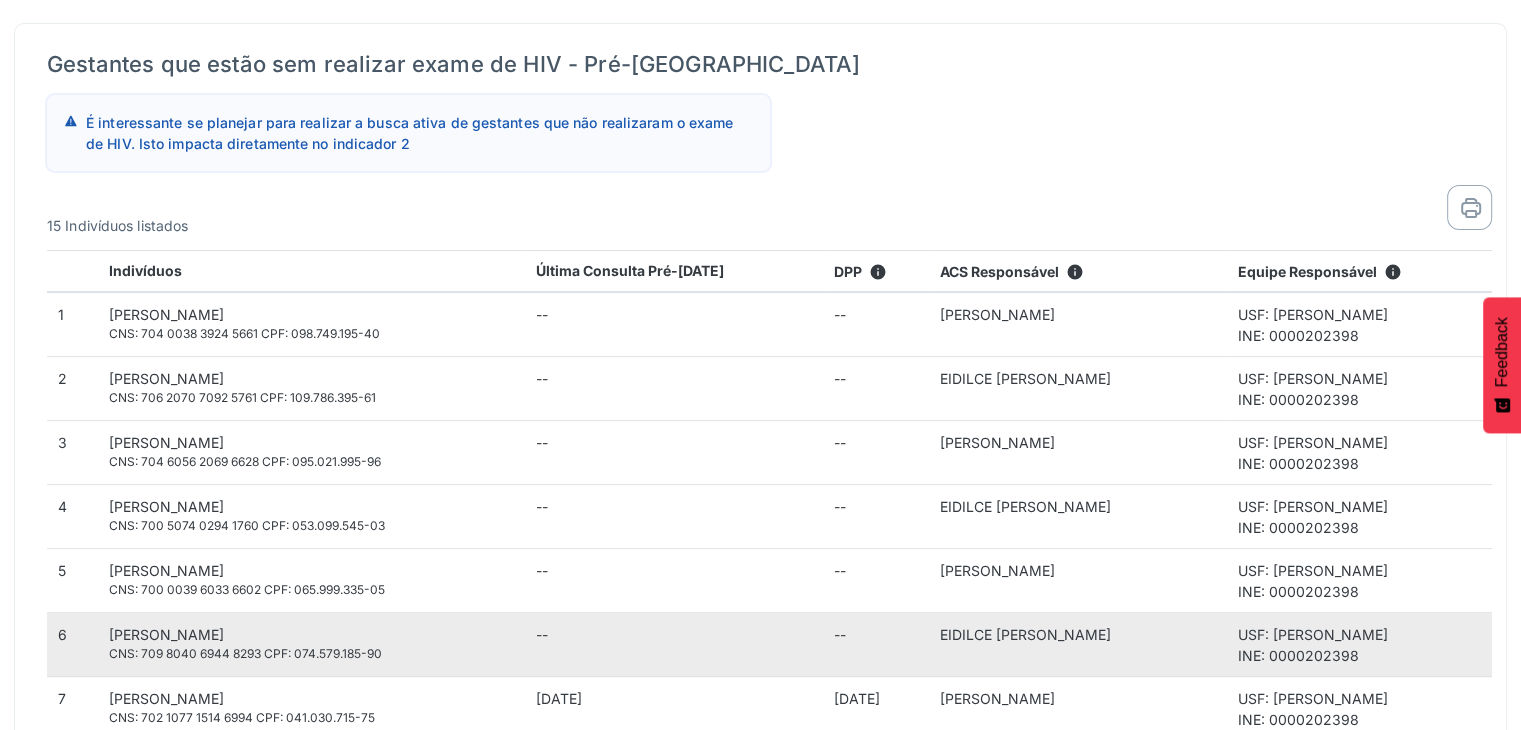 drag, startPoint x: 306, startPoint y: 635, endPoint x: 102, endPoint y: 633, distance: 204.0098 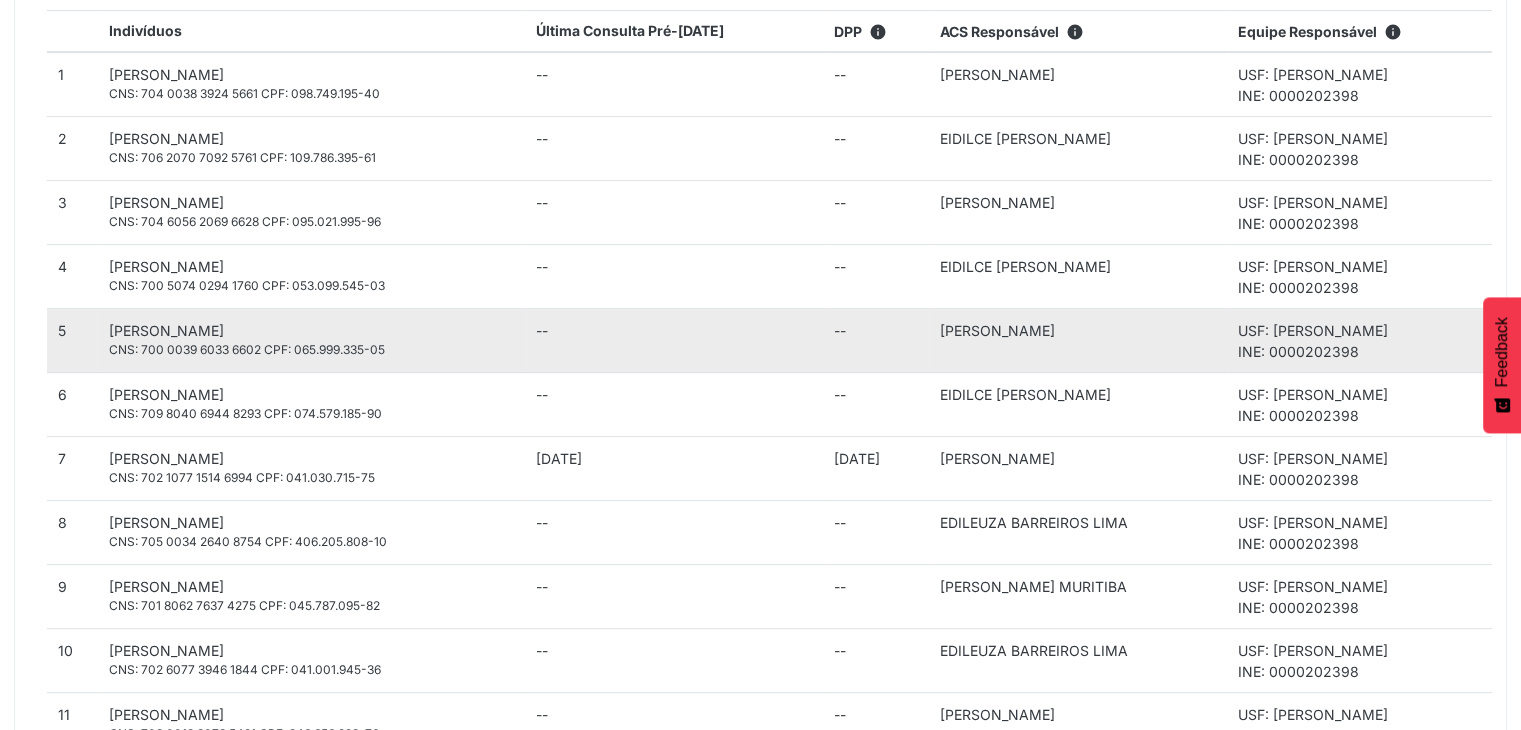 scroll, scrollTop: 752, scrollLeft: 0, axis: vertical 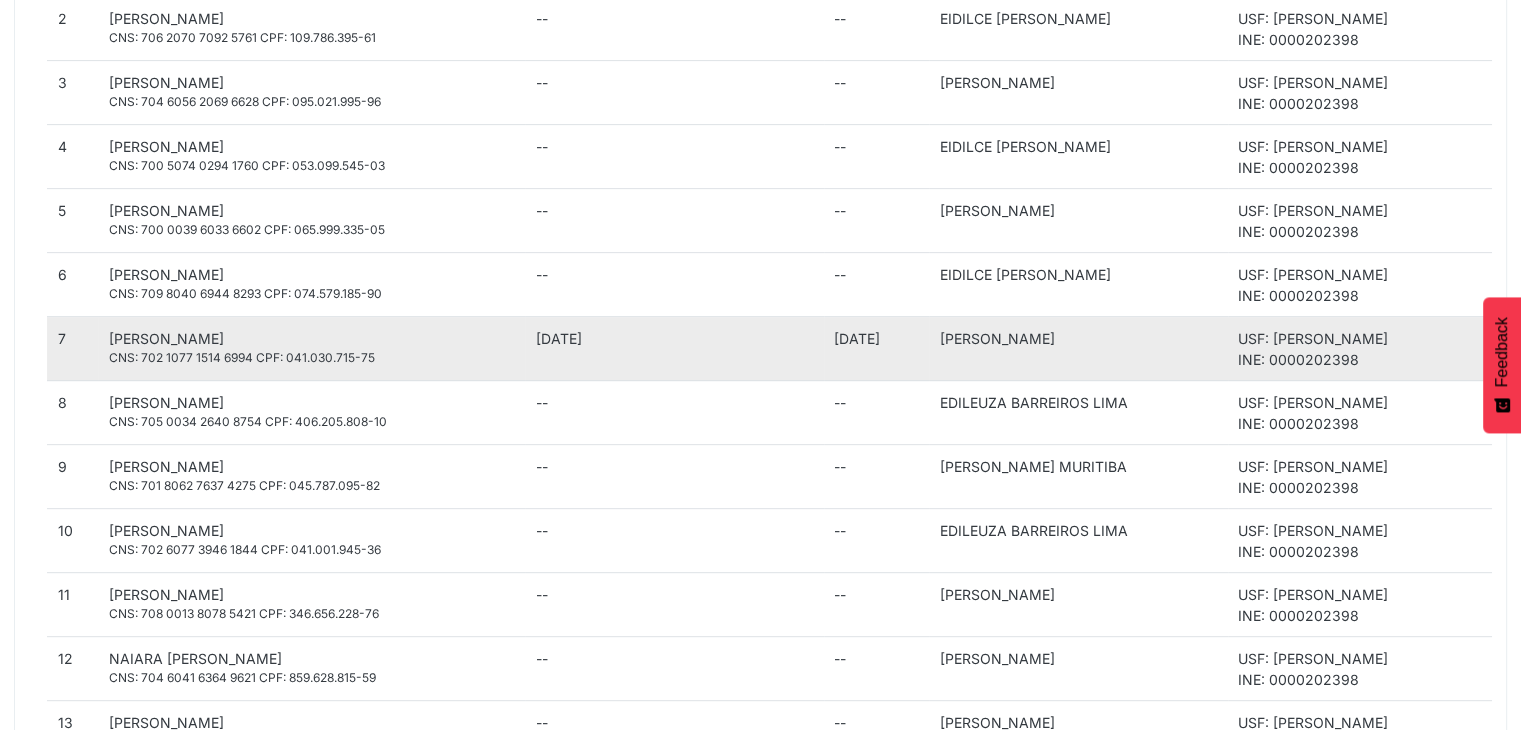 drag, startPoint x: 279, startPoint y: 327, endPoint x: 95, endPoint y: 333, distance: 184.0978 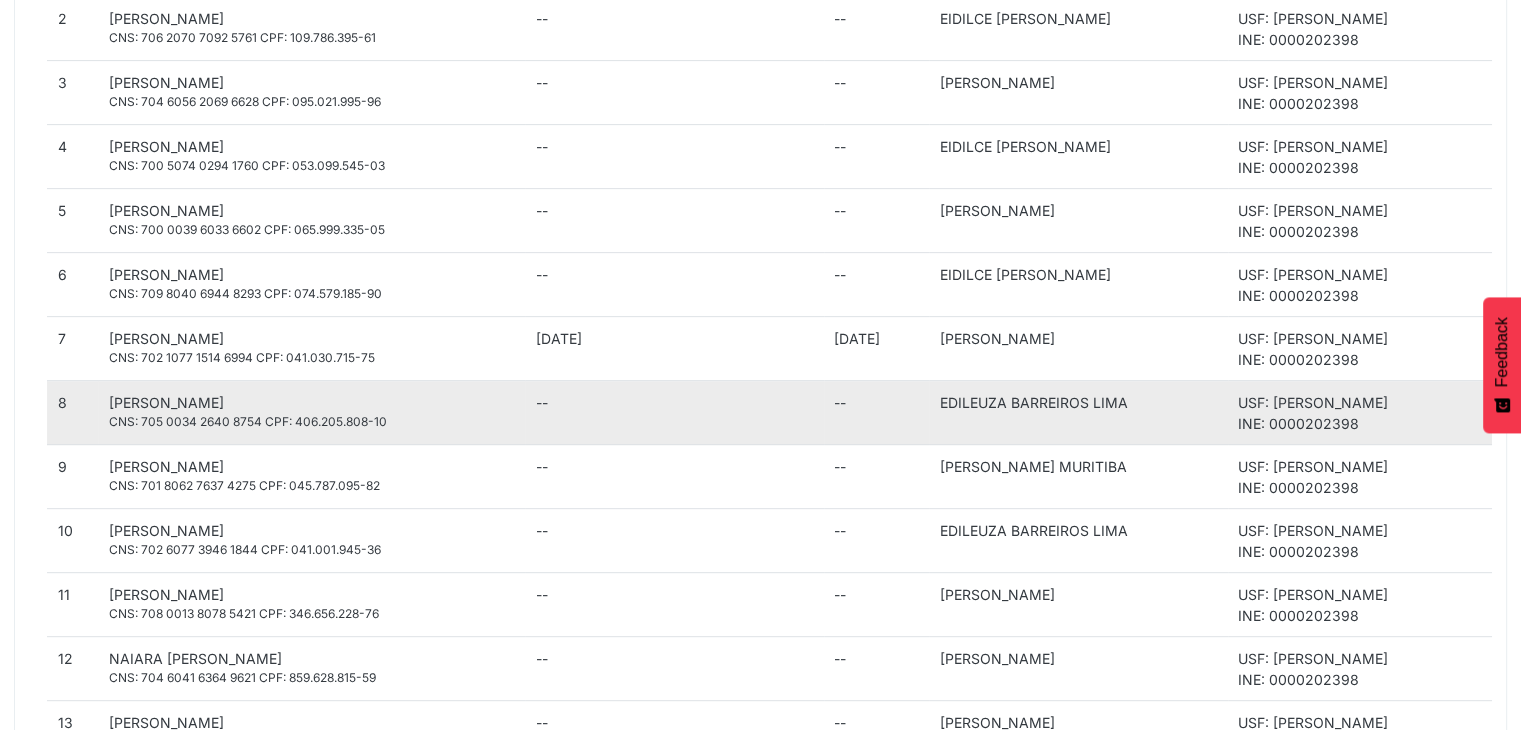 drag, startPoint x: 268, startPoint y: 398, endPoint x: 99, endPoint y: 393, distance: 169.07394 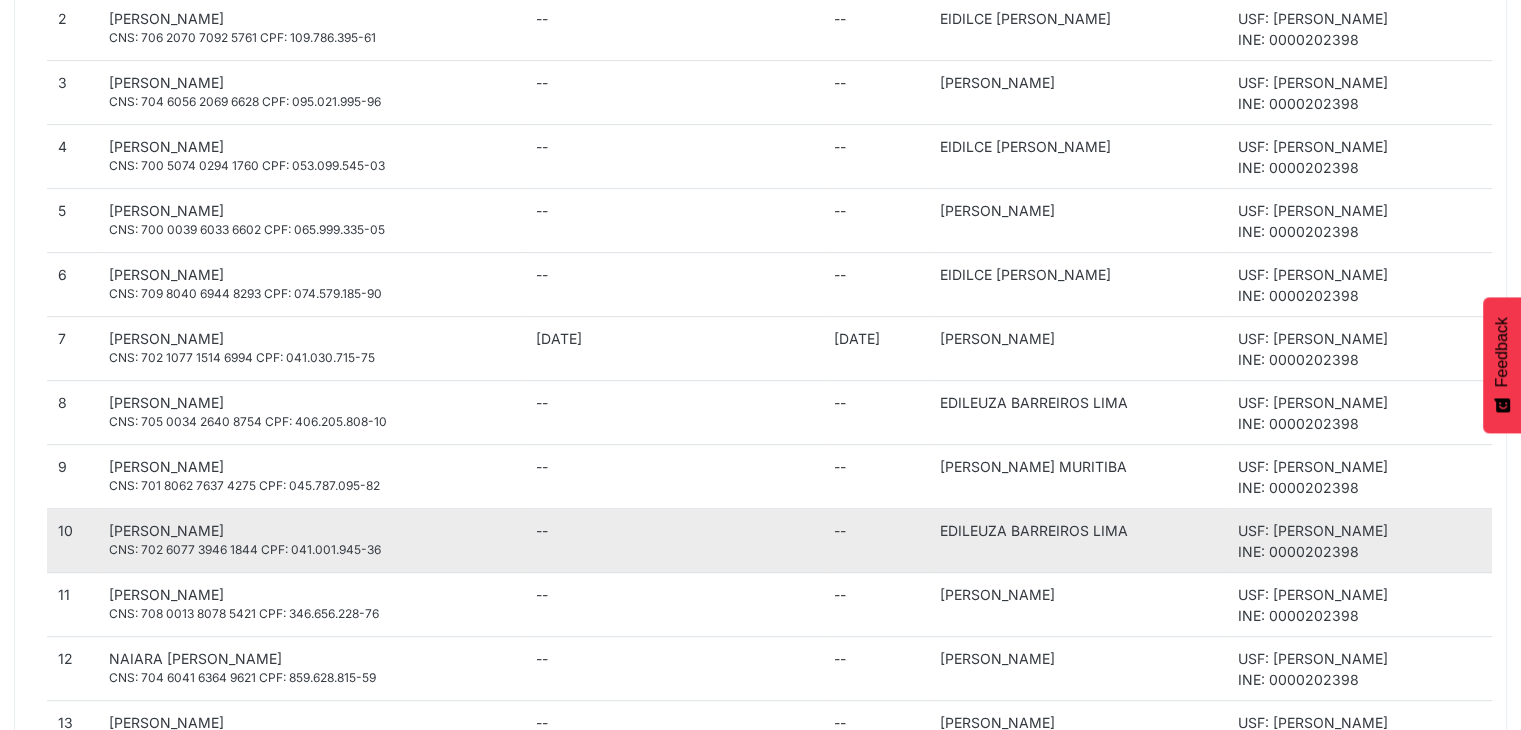 drag, startPoint x: 306, startPoint y: 527, endPoint x: 106, endPoint y: 525, distance: 200.01 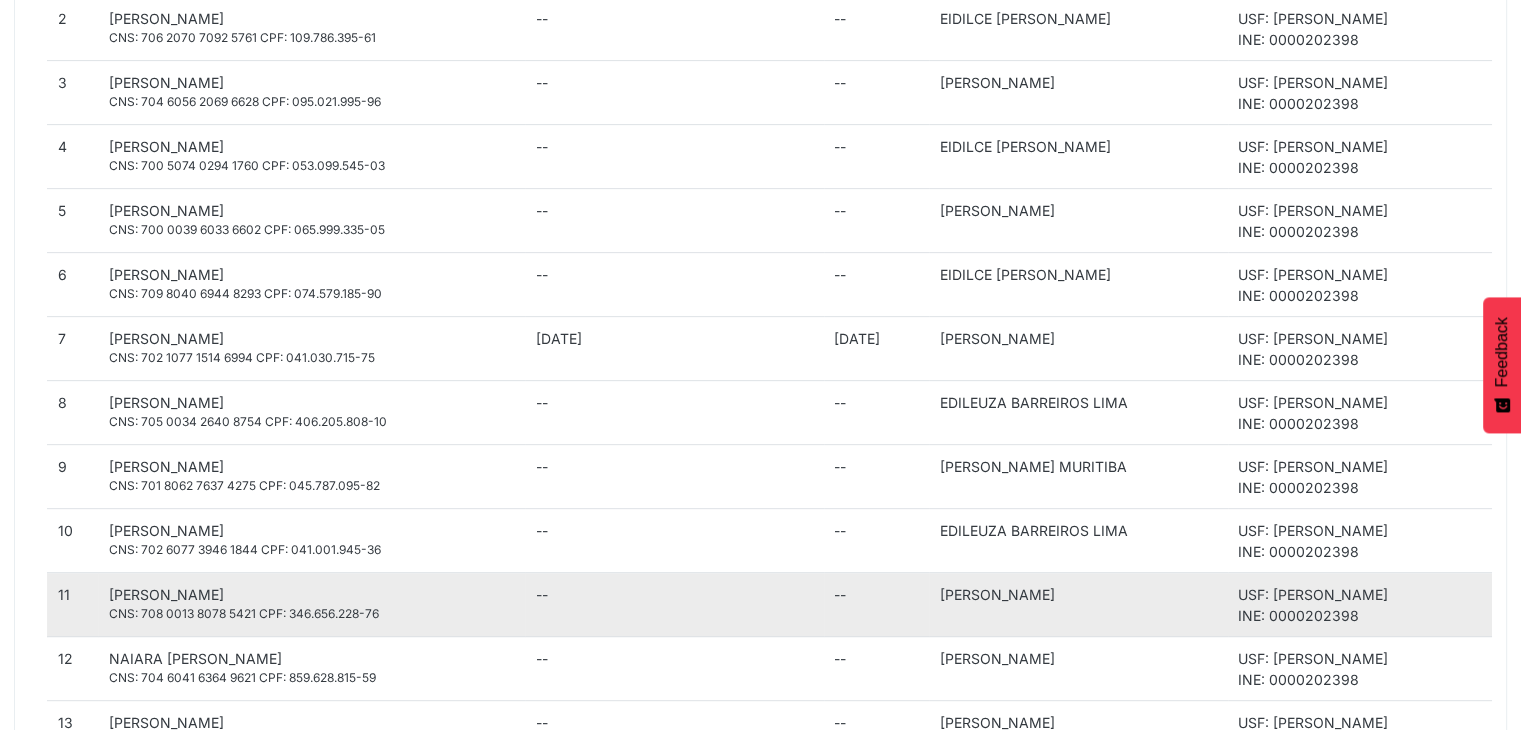 drag, startPoint x: 333, startPoint y: 587, endPoint x: 105, endPoint y: 595, distance: 228.1403 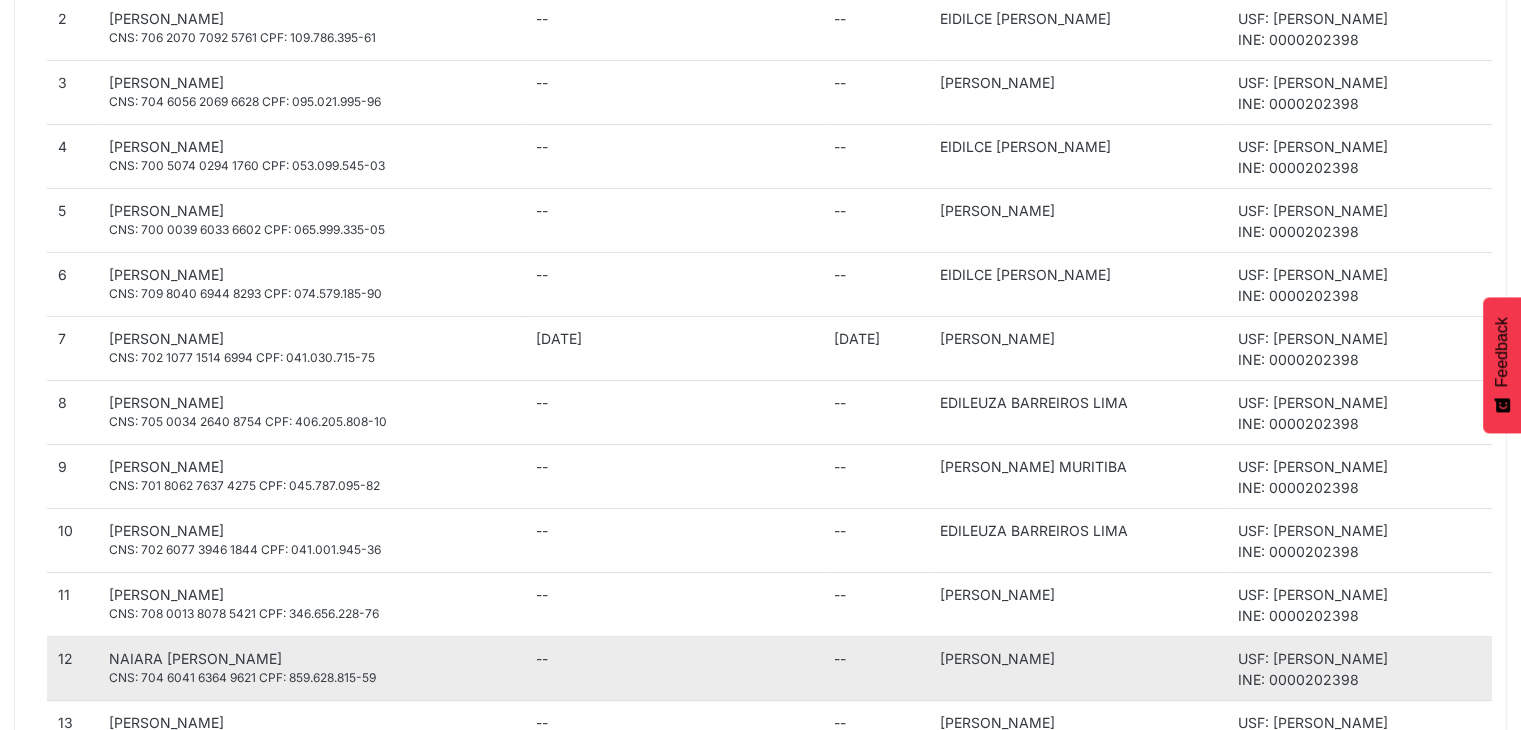 drag, startPoint x: 280, startPoint y: 653, endPoint x: 98, endPoint y: 642, distance: 182.3321 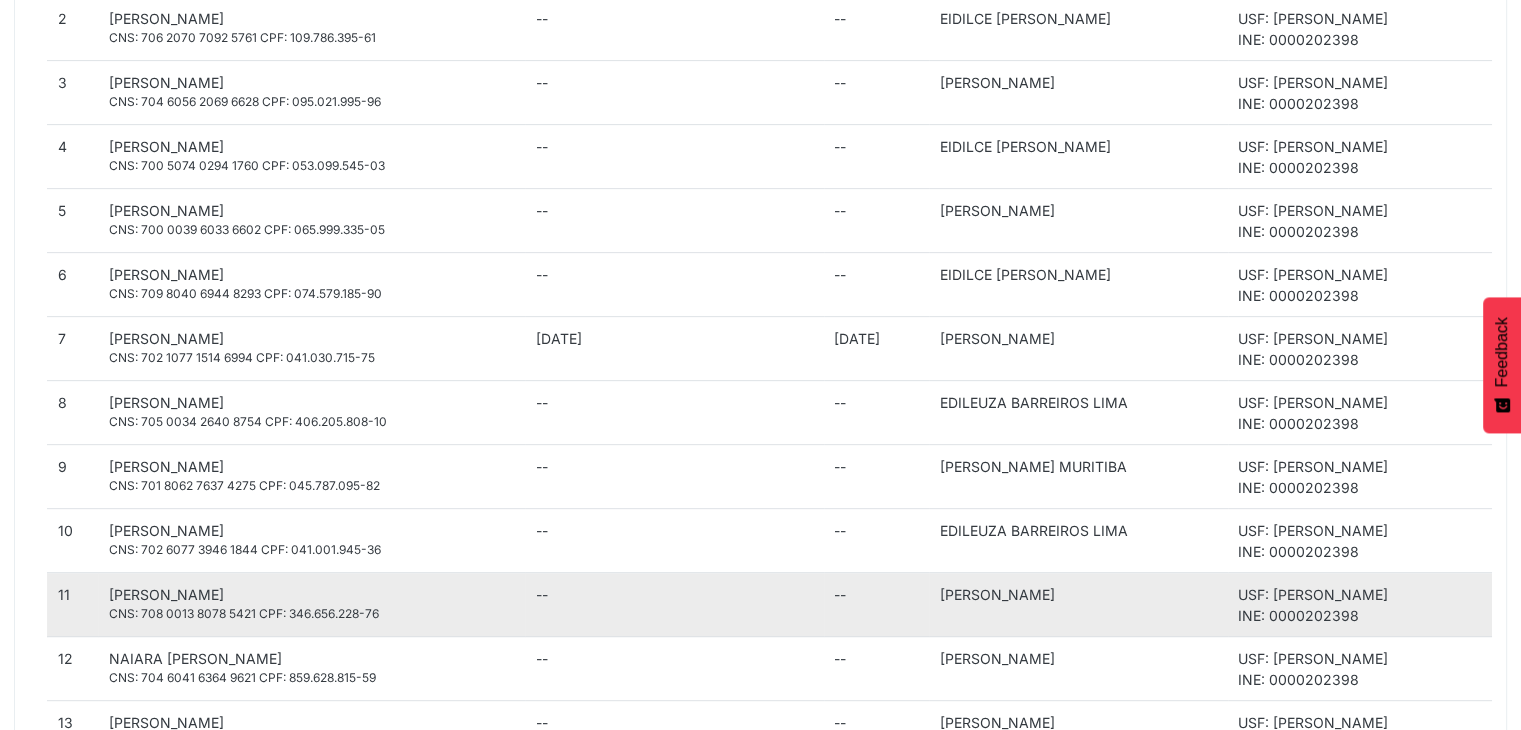 drag, startPoint x: 972, startPoint y: 537, endPoint x: 975, endPoint y: 578, distance: 41.109608 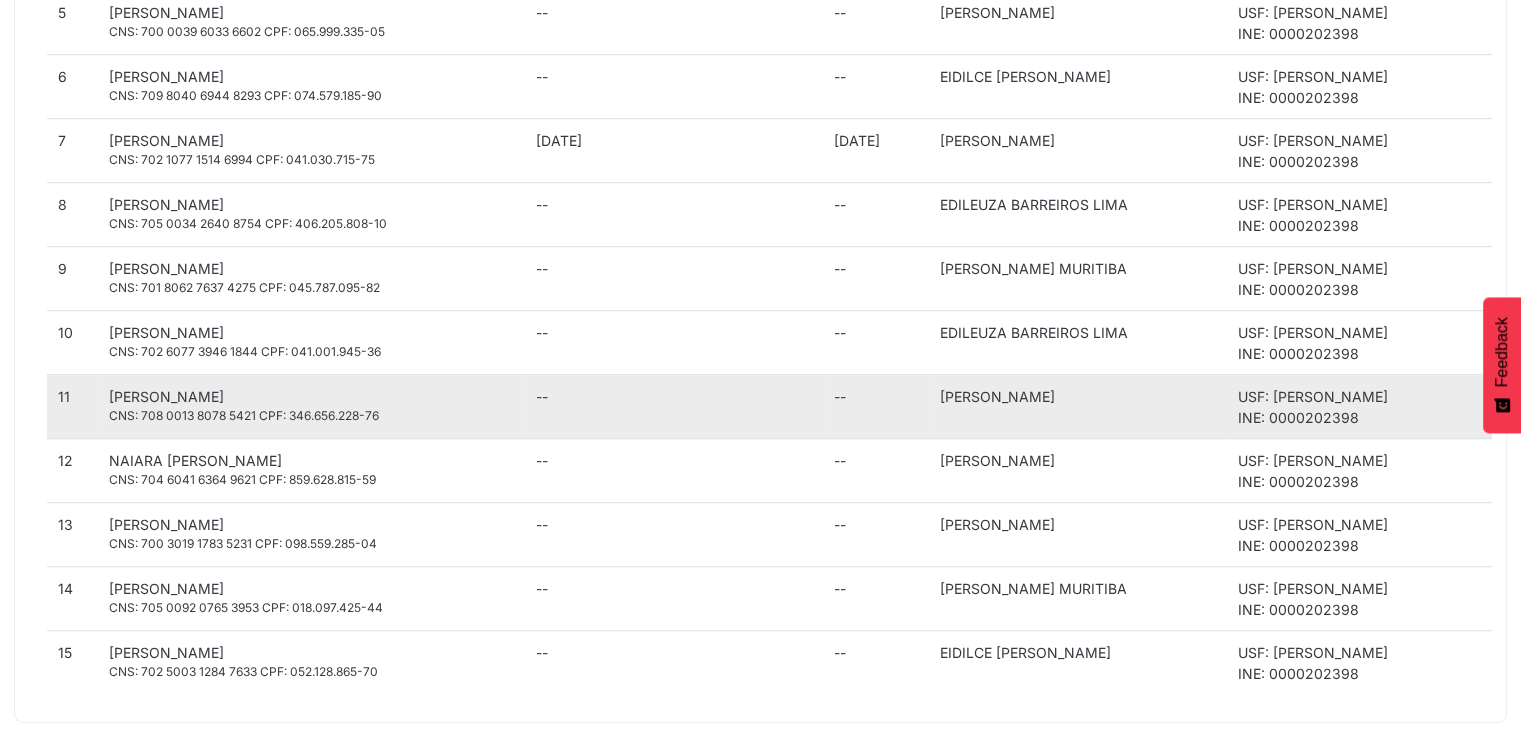scroll, scrollTop: 952, scrollLeft: 0, axis: vertical 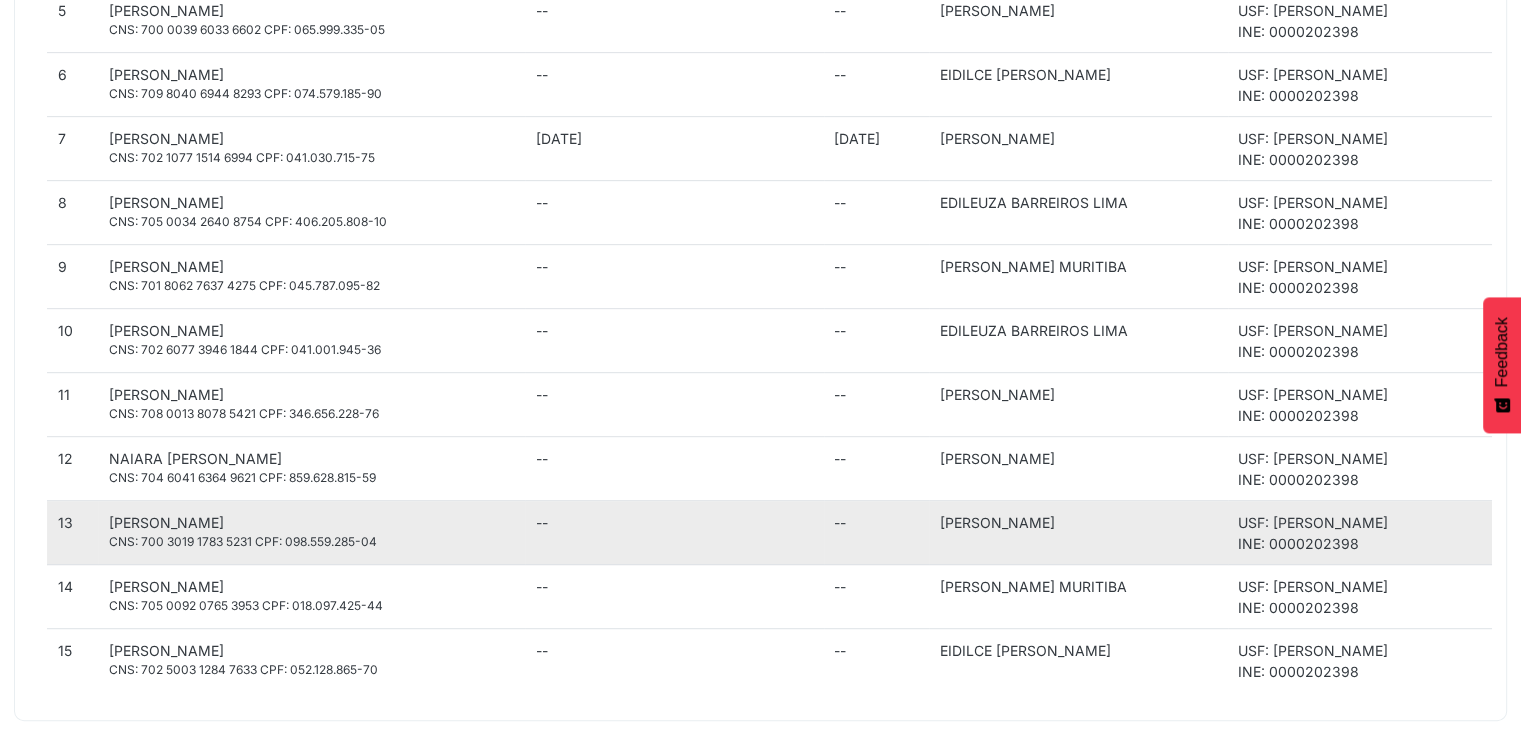 drag, startPoint x: 258, startPoint y: 515, endPoint x: 99, endPoint y: 516, distance: 159.00314 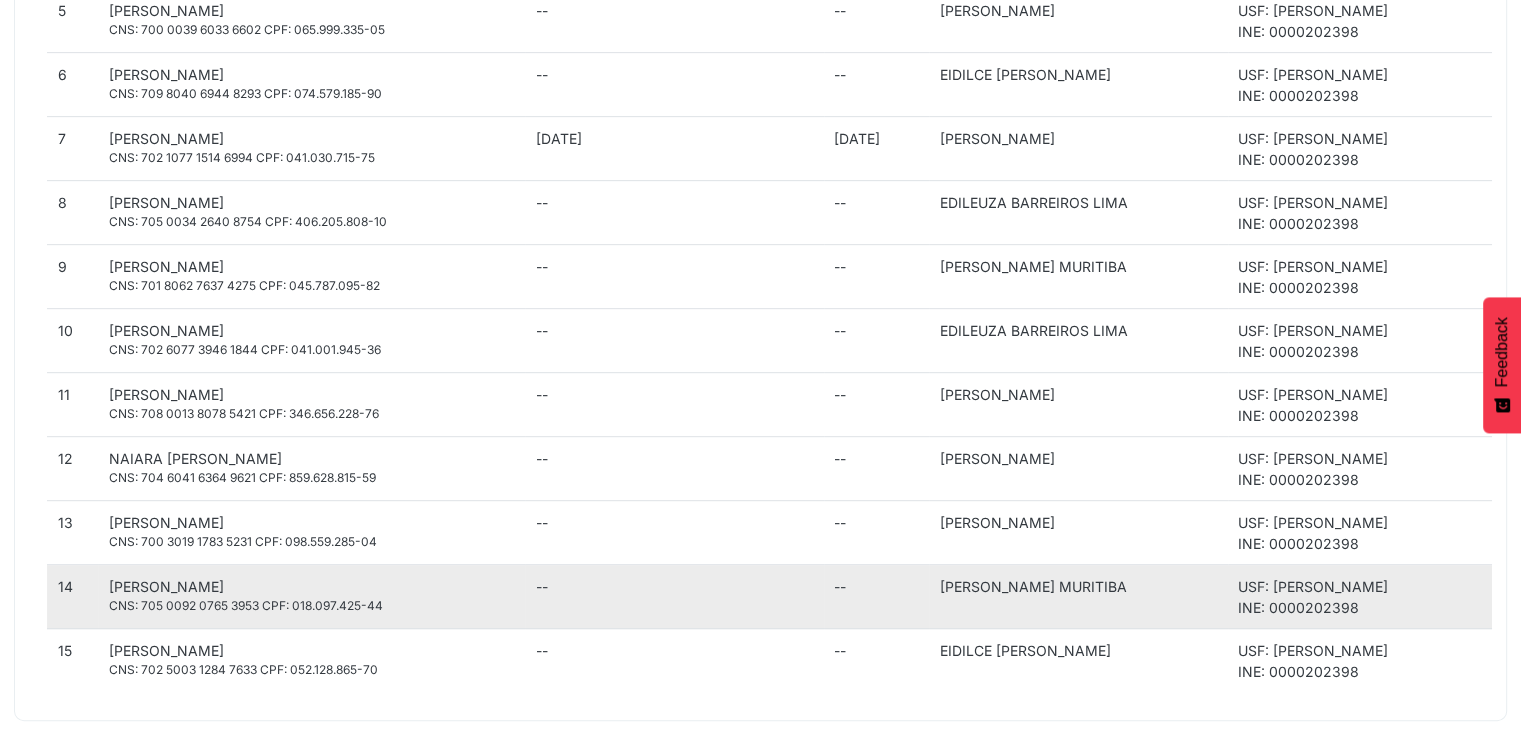 drag, startPoint x: 257, startPoint y: 584, endPoint x: 65, endPoint y: 569, distance: 192.58505 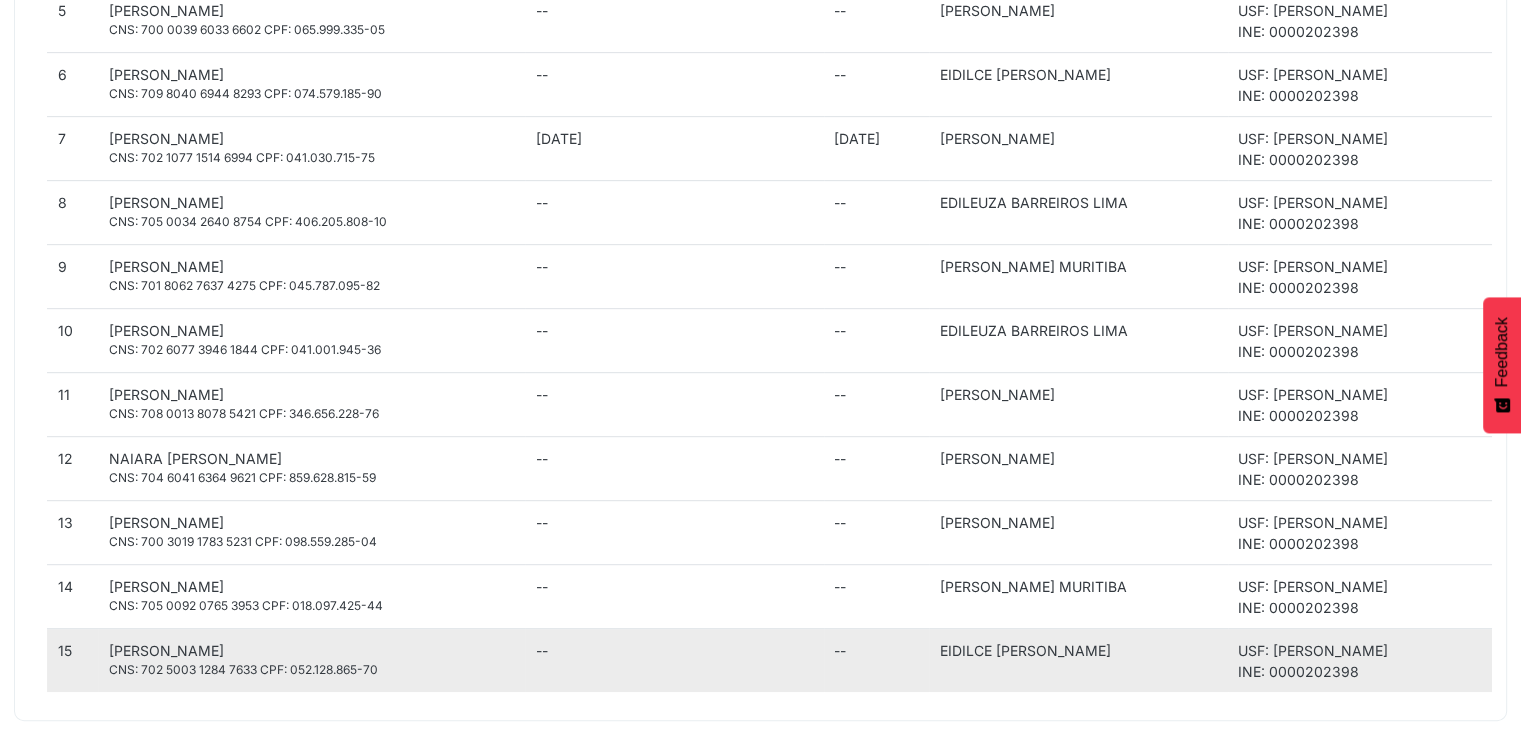 drag, startPoint x: 288, startPoint y: 644, endPoint x: 103, endPoint y: 648, distance: 185.04324 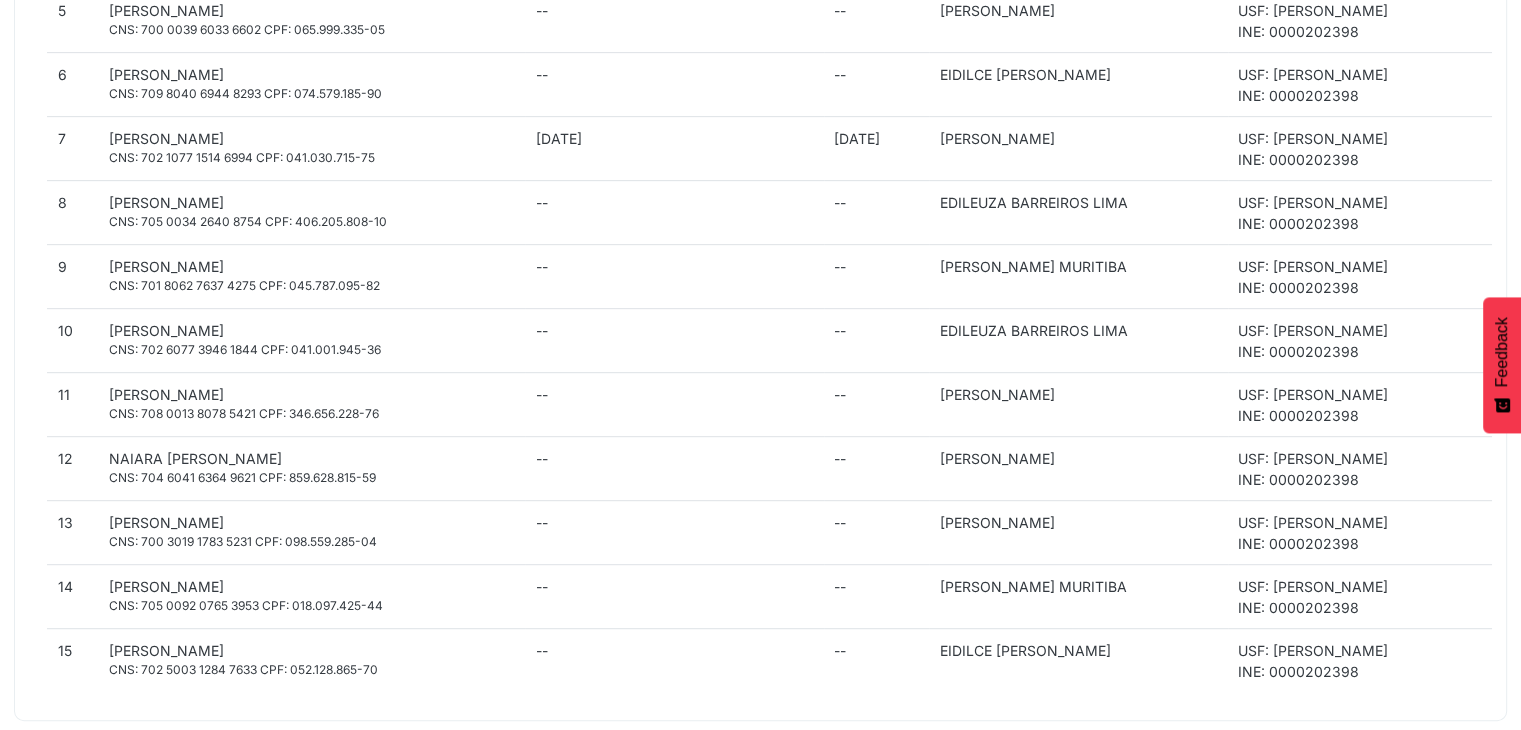 scroll, scrollTop: 314, scrollLeft: 0, axis: vertical 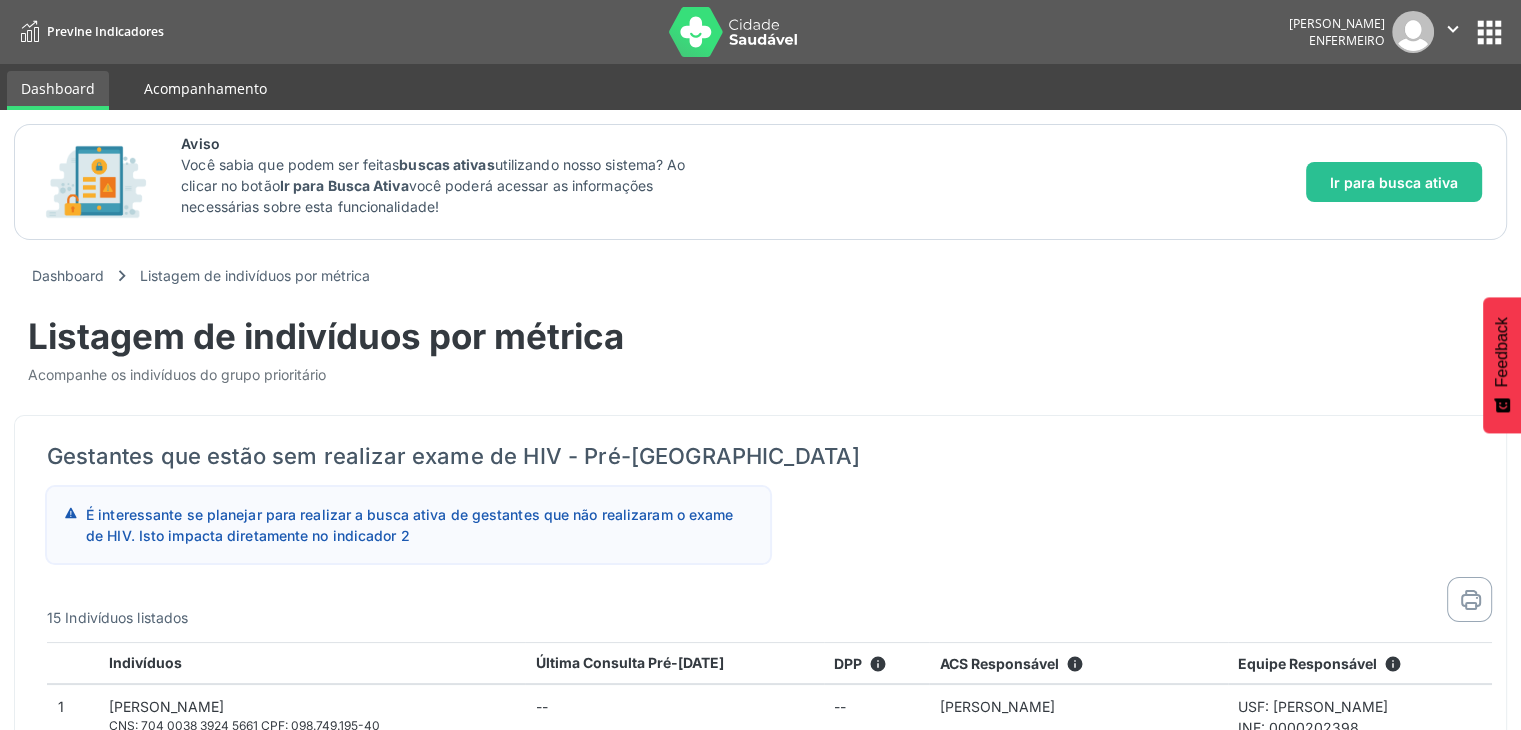click on "Acompanhamento" at bounding box center [205, 88] 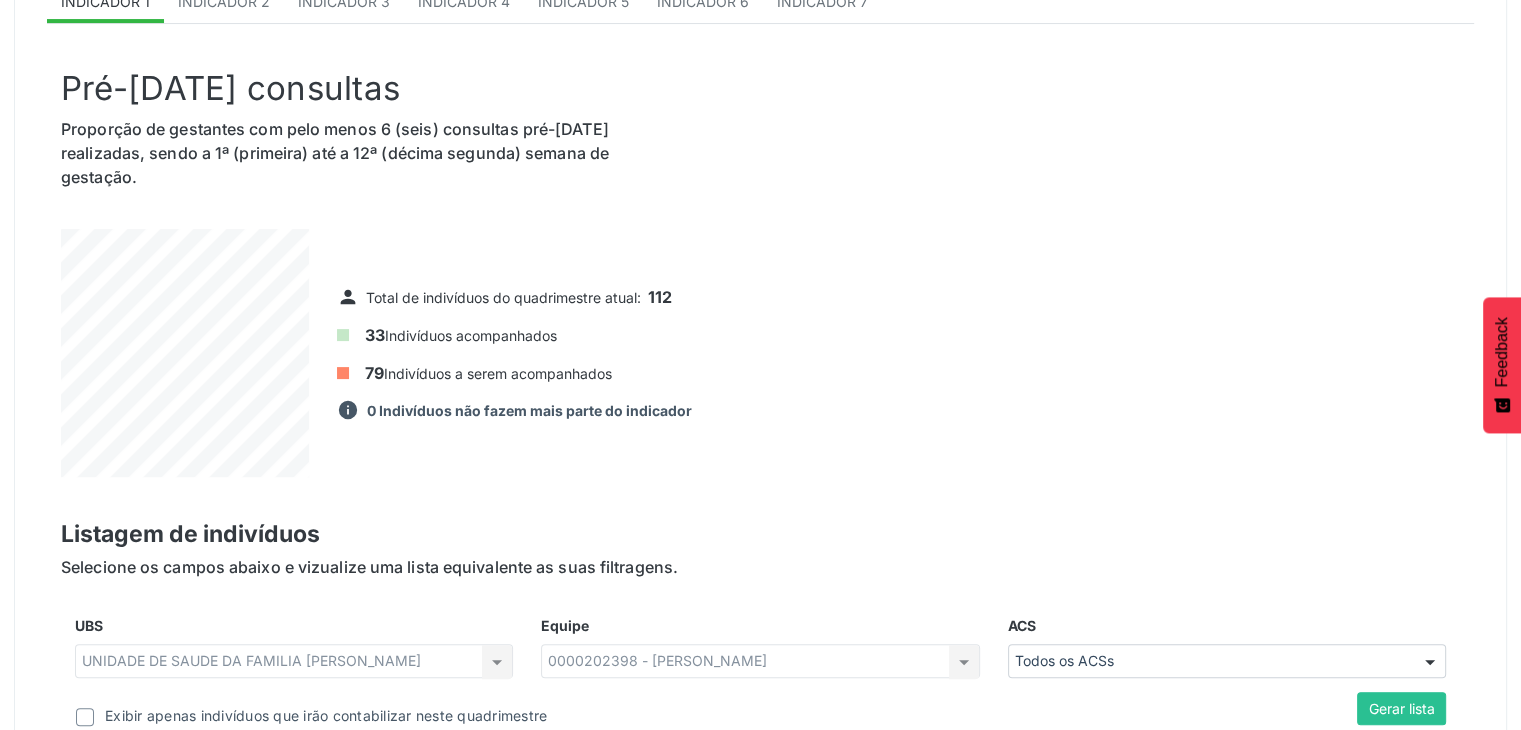 scroll, scrollTop: 415, scrollLeft: 0, axis: vertical 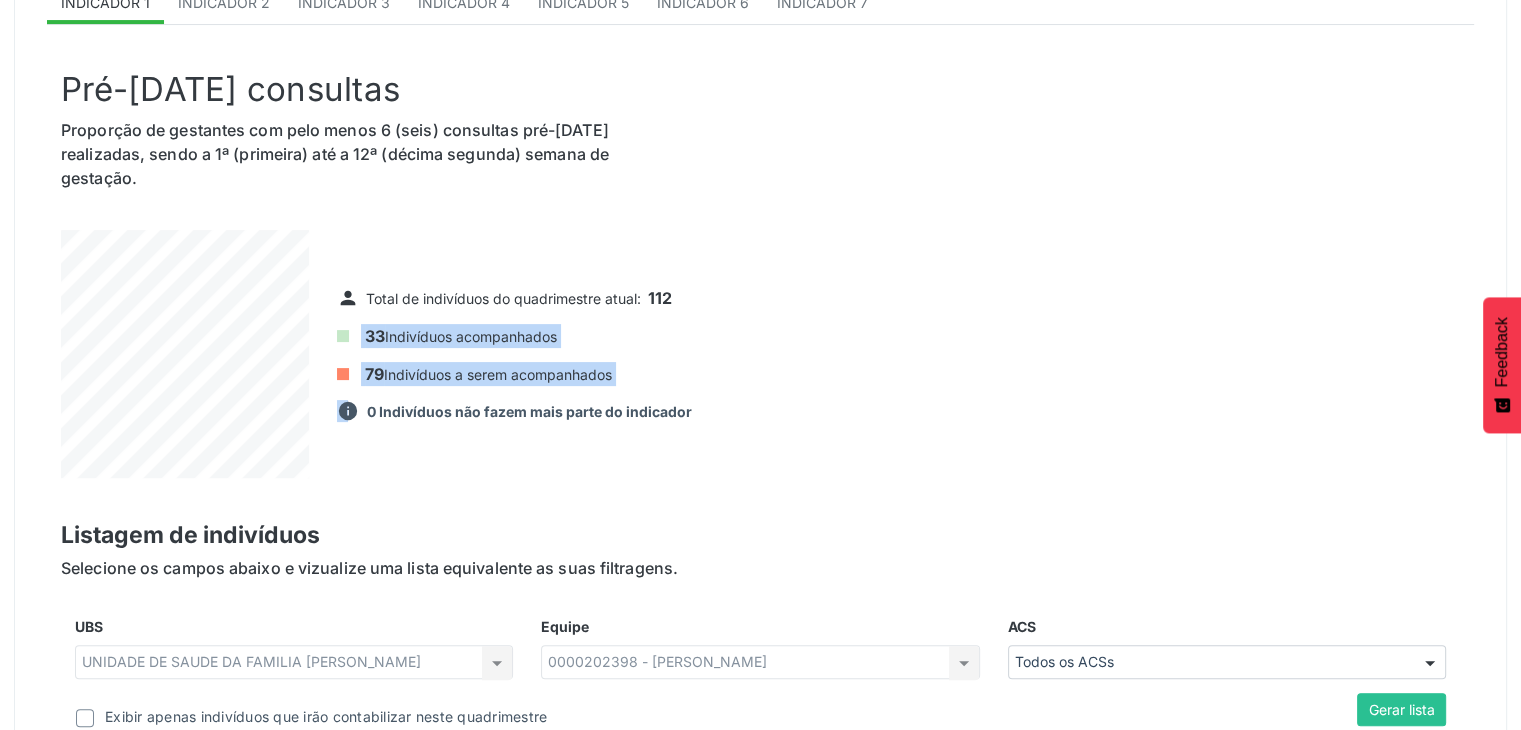 drag, startPoint x: 339, startPoint y: 337, endPoint x: 345, endPoint y: 409, distance: 72.249565 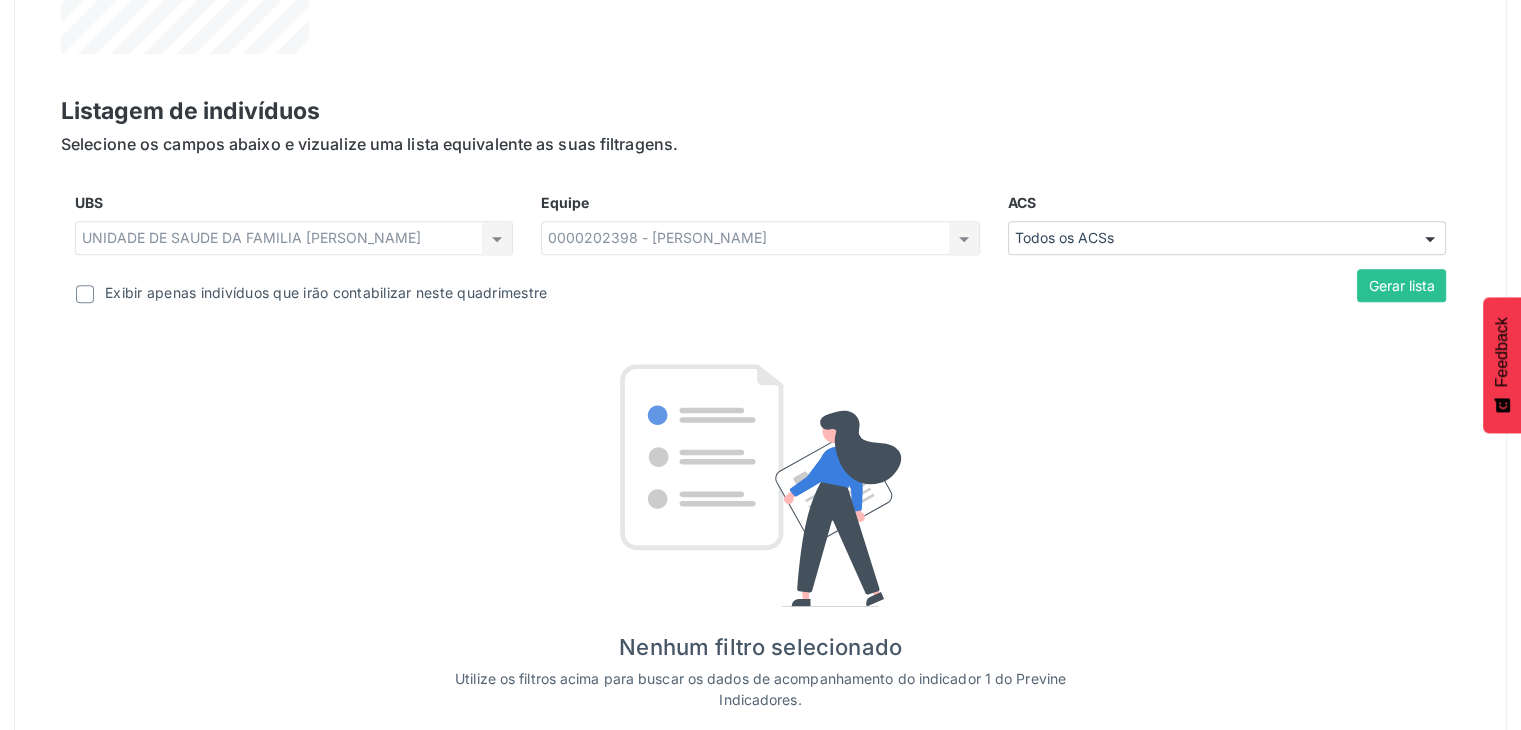 scroll, scrollTop: 855, scrollLeft: 0, axis: vertical 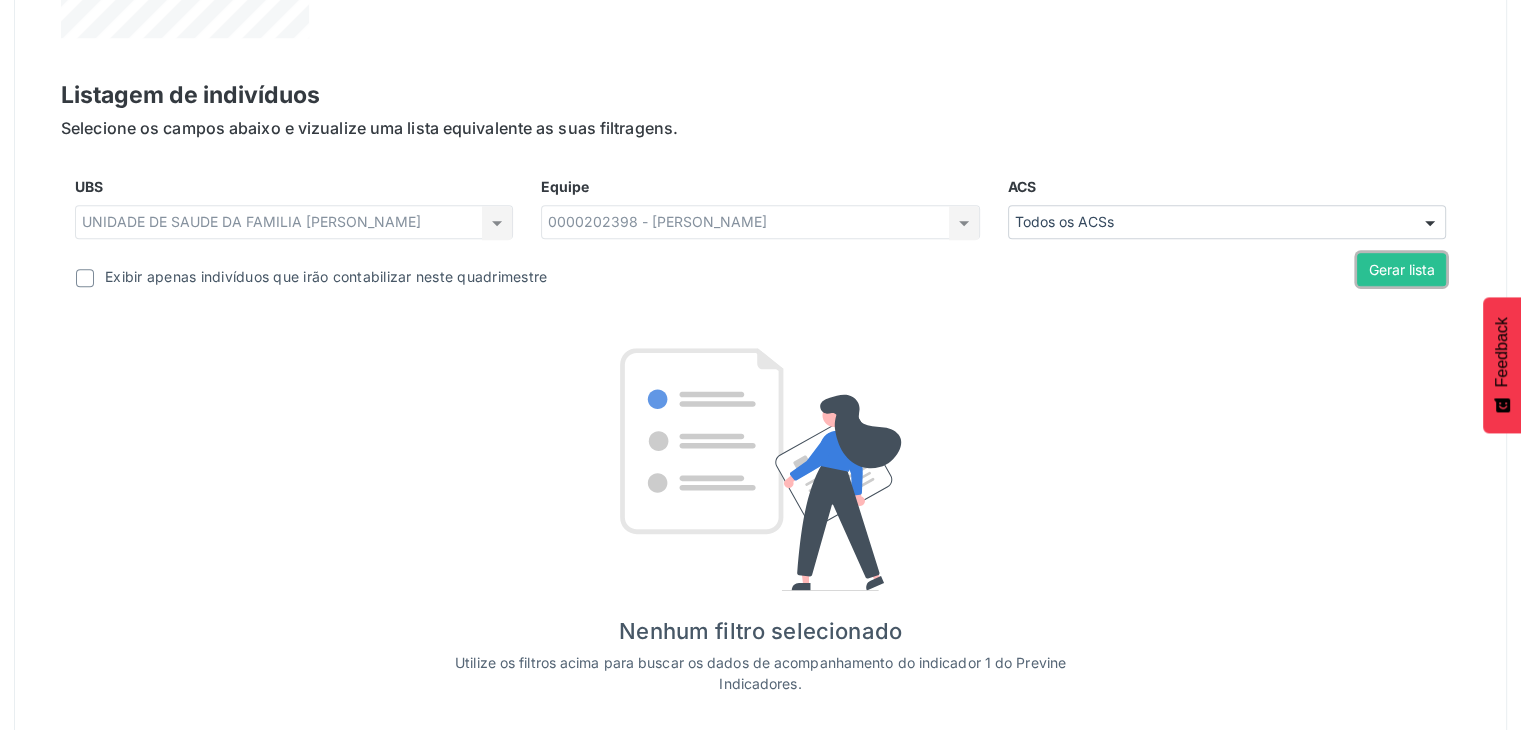 click on "Gerar lista" at bounding box center (1401, 270) 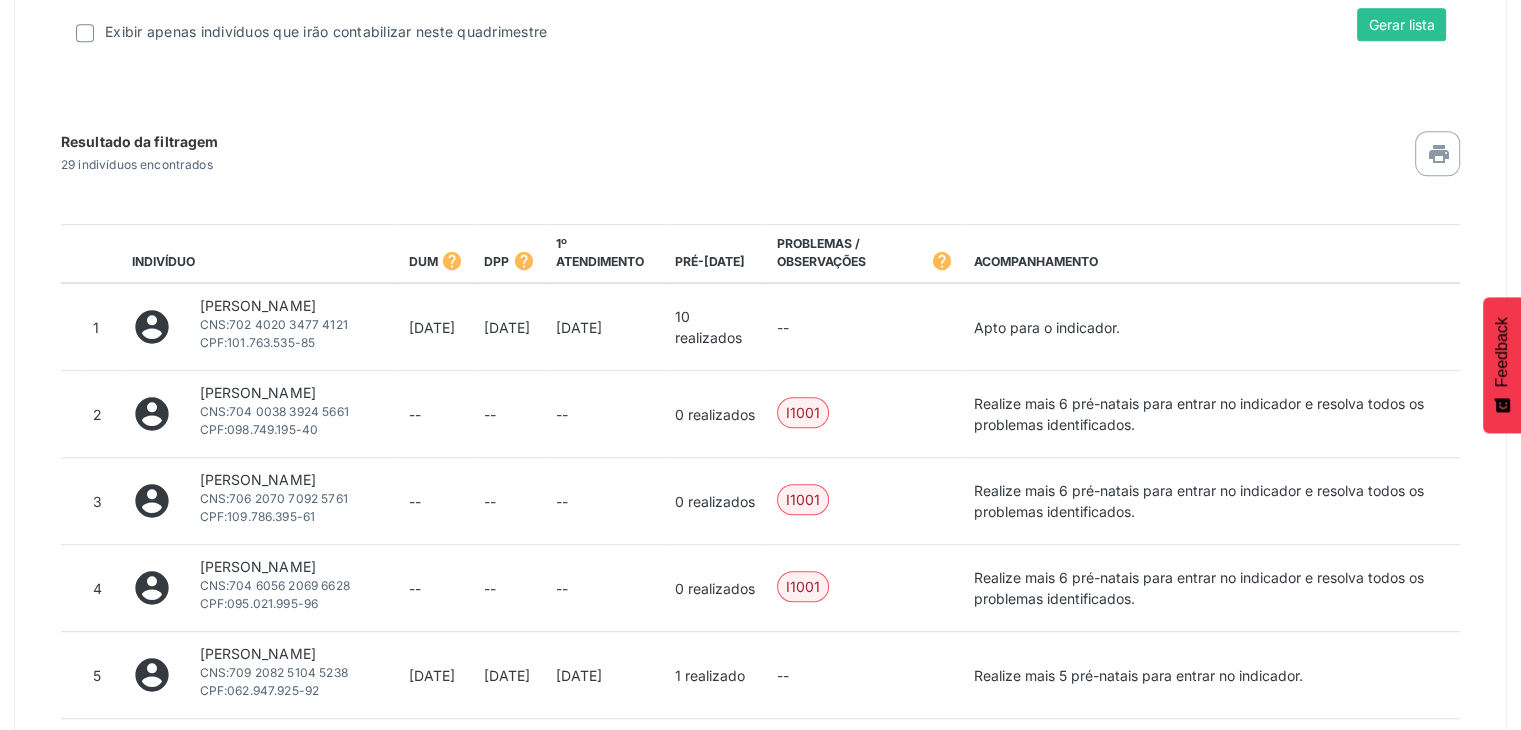 scroll, scrollTop: 1064, scrollLeft: 0, axis: vertical 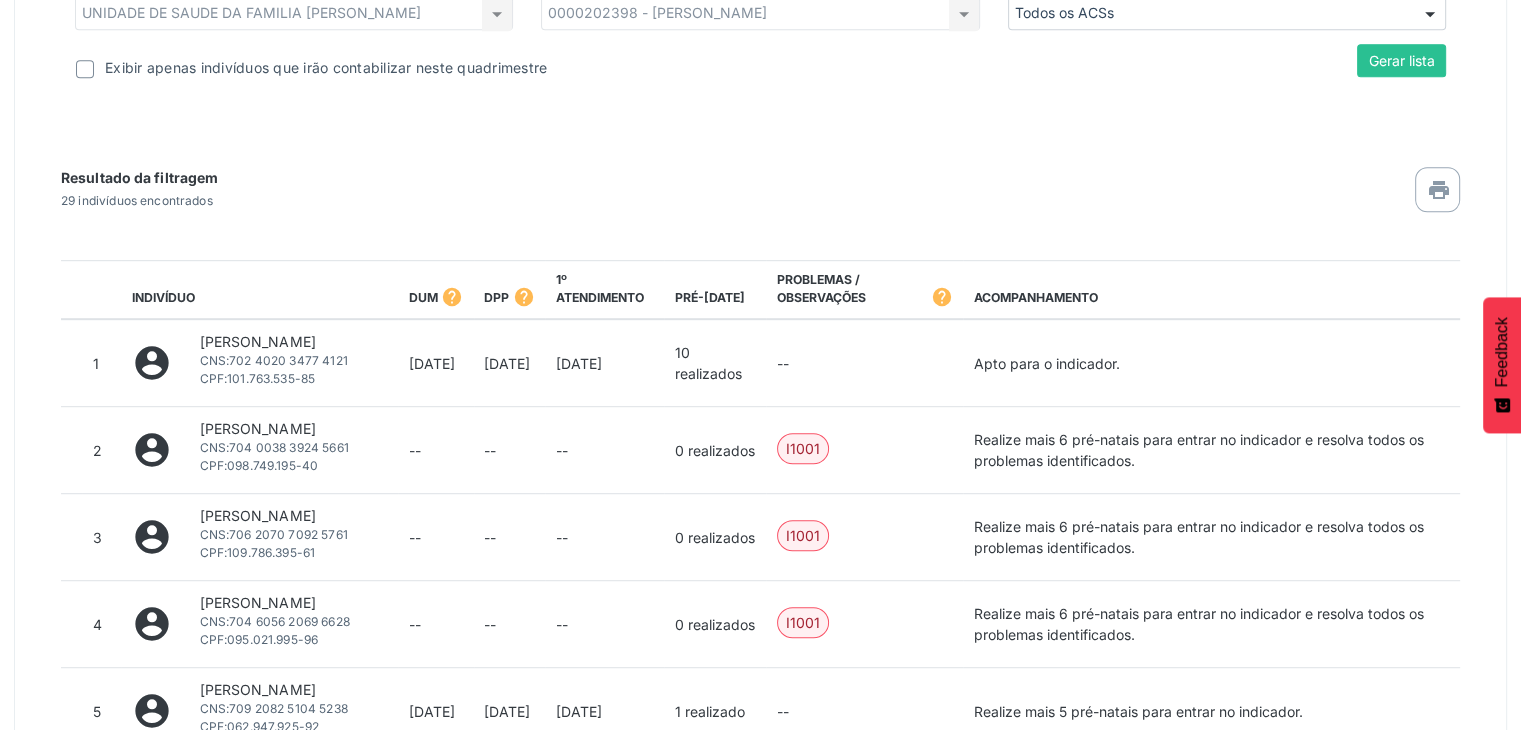 drag, startPoint x: 470, startPoint y: 363, endPoint x: 401, endPoint y: 381, distance: 71.30919 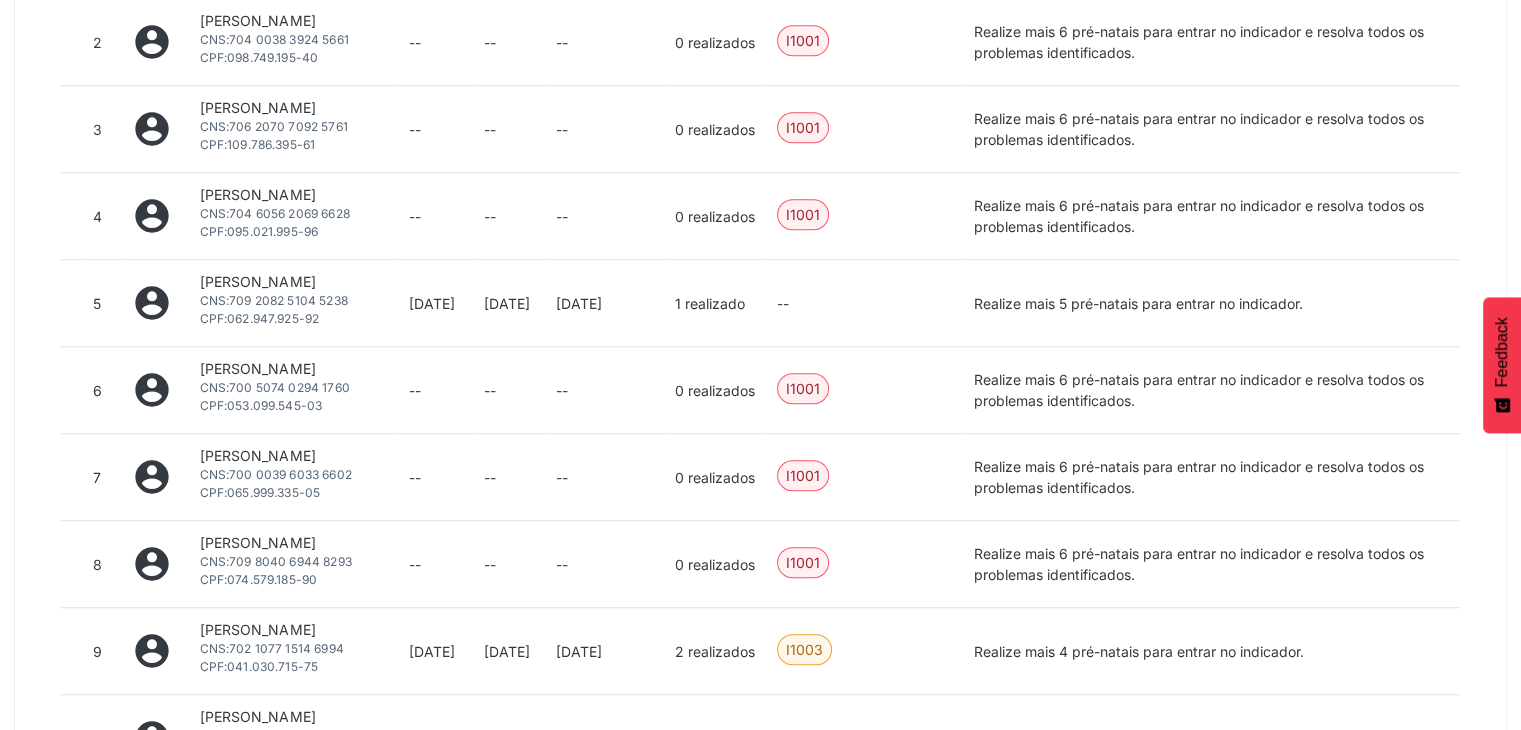 scroll, scrollTop: 1504, scrollLeft: 0, axis: vertical 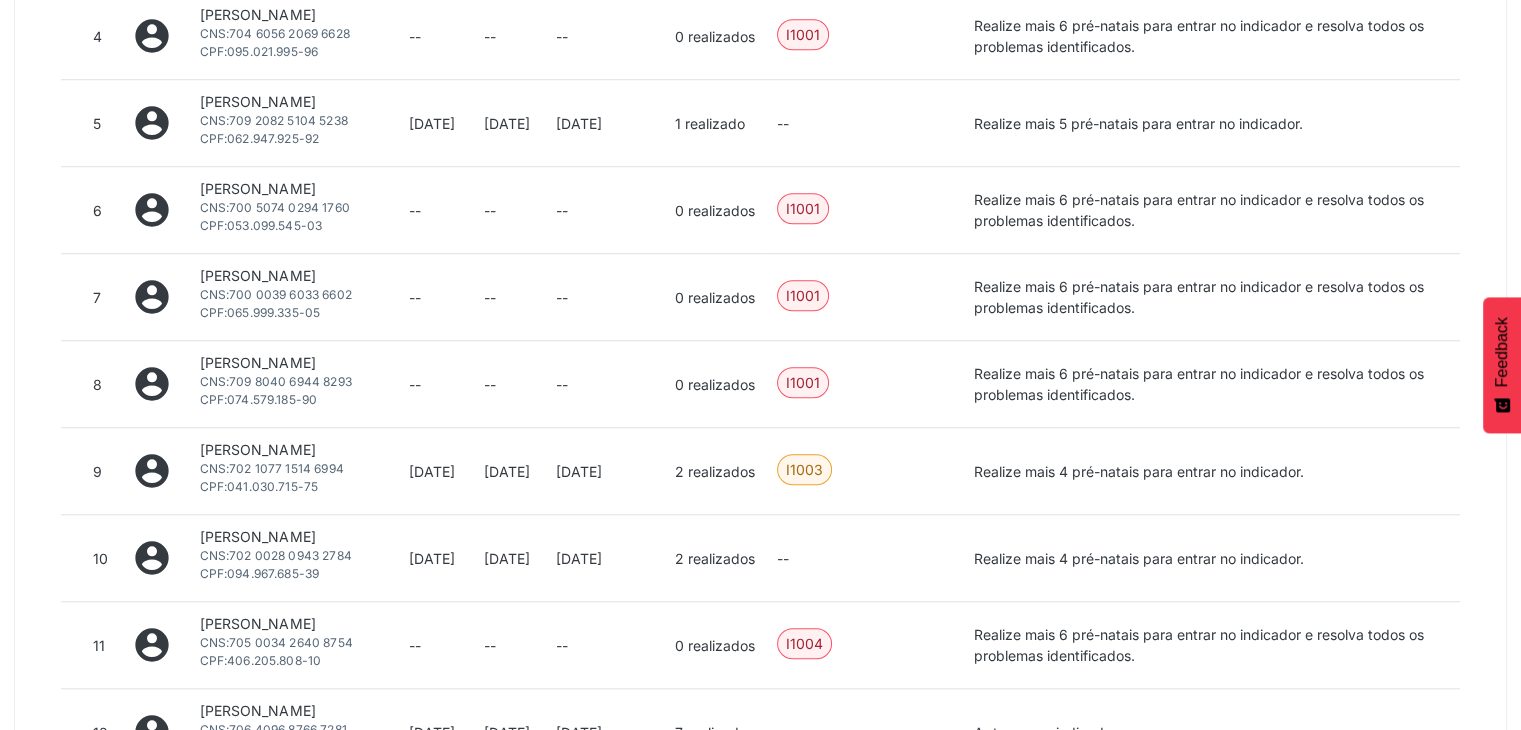 drag, startPoint x: 249, startPoint y: 165, endPoint x: 199, endPoint y: 152, distance: 51.662365 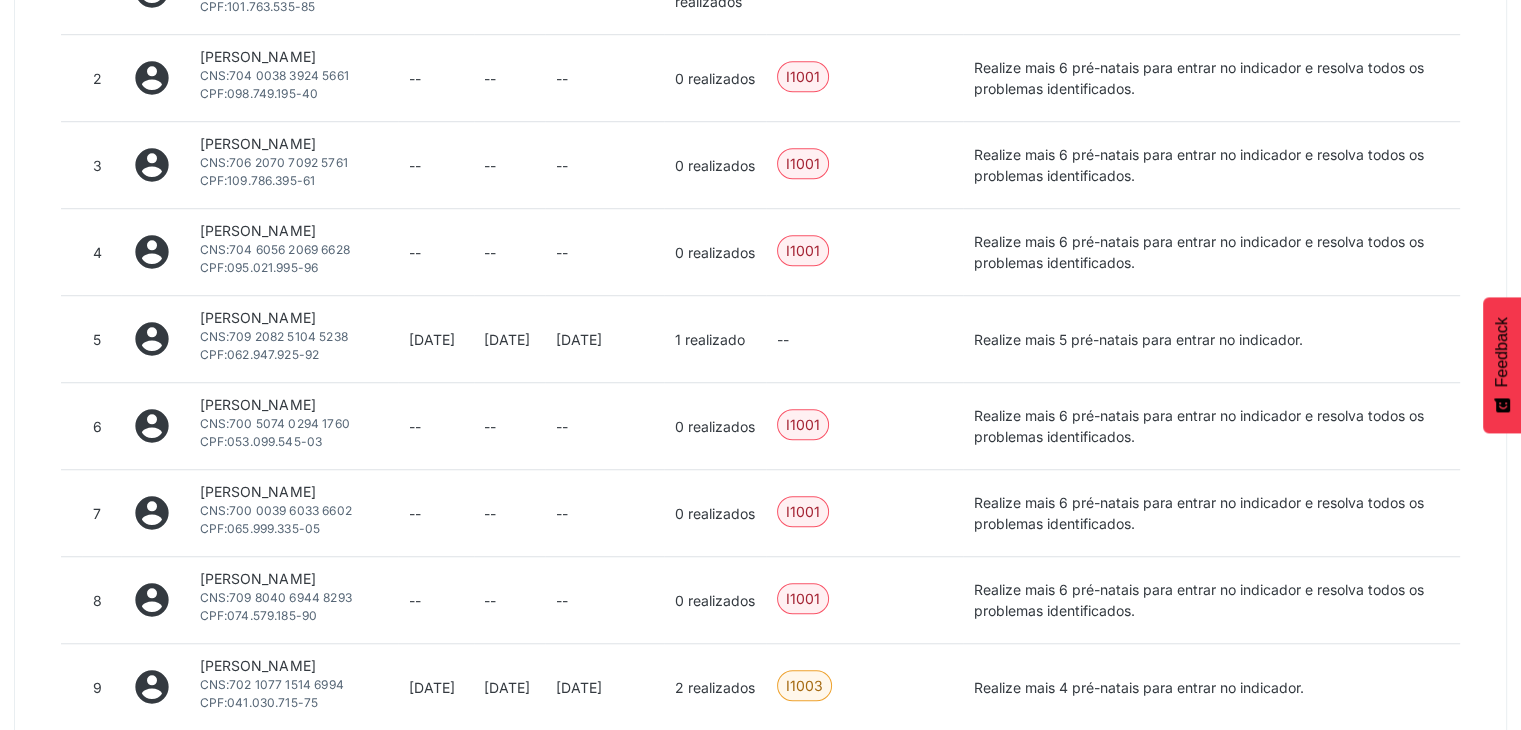scroll, scrollTop: 1432, scrollLeft: 0, axis: vertical 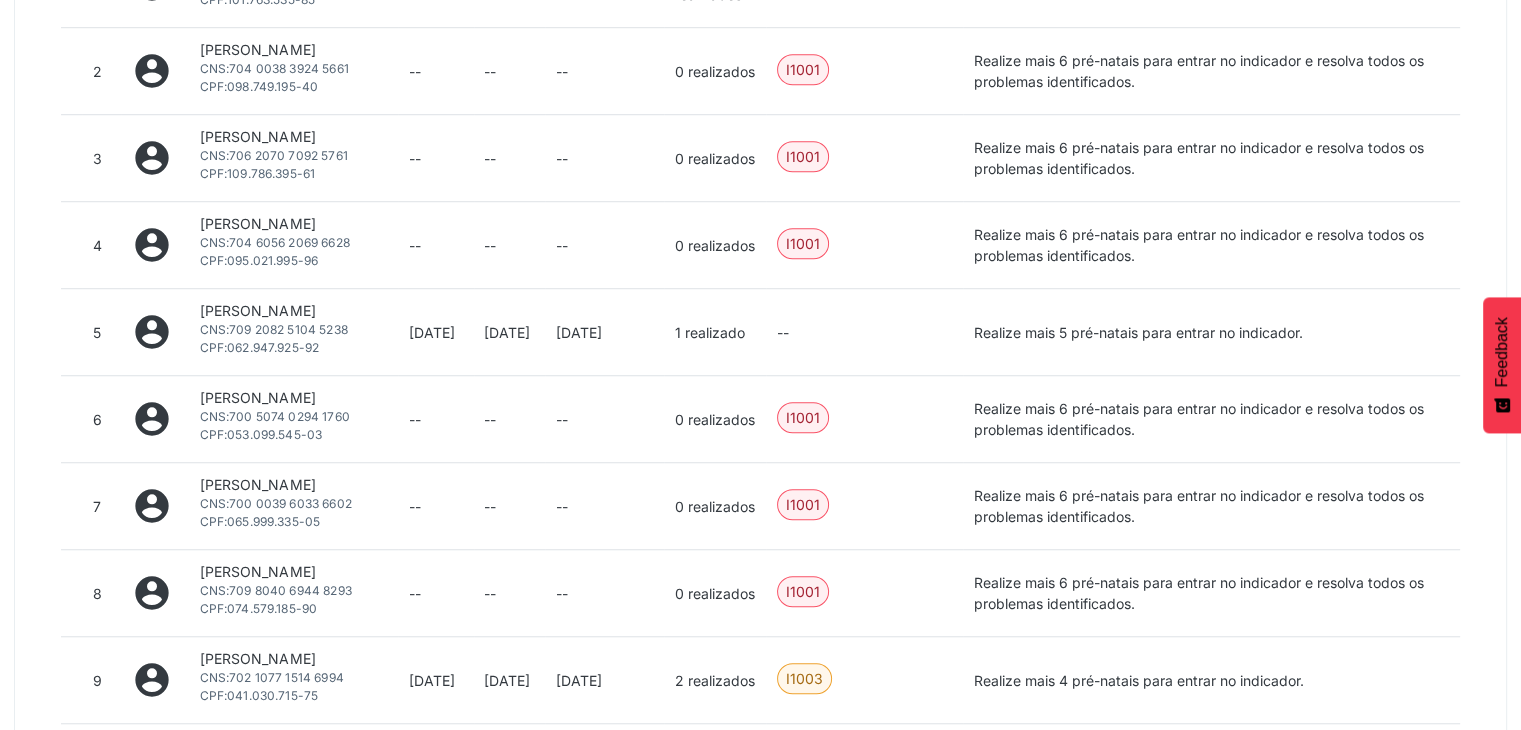 drag, startPoint x: 483, startPoint y: 391, endPoint x: 400, endPoint y: 383, distance: 83.38465 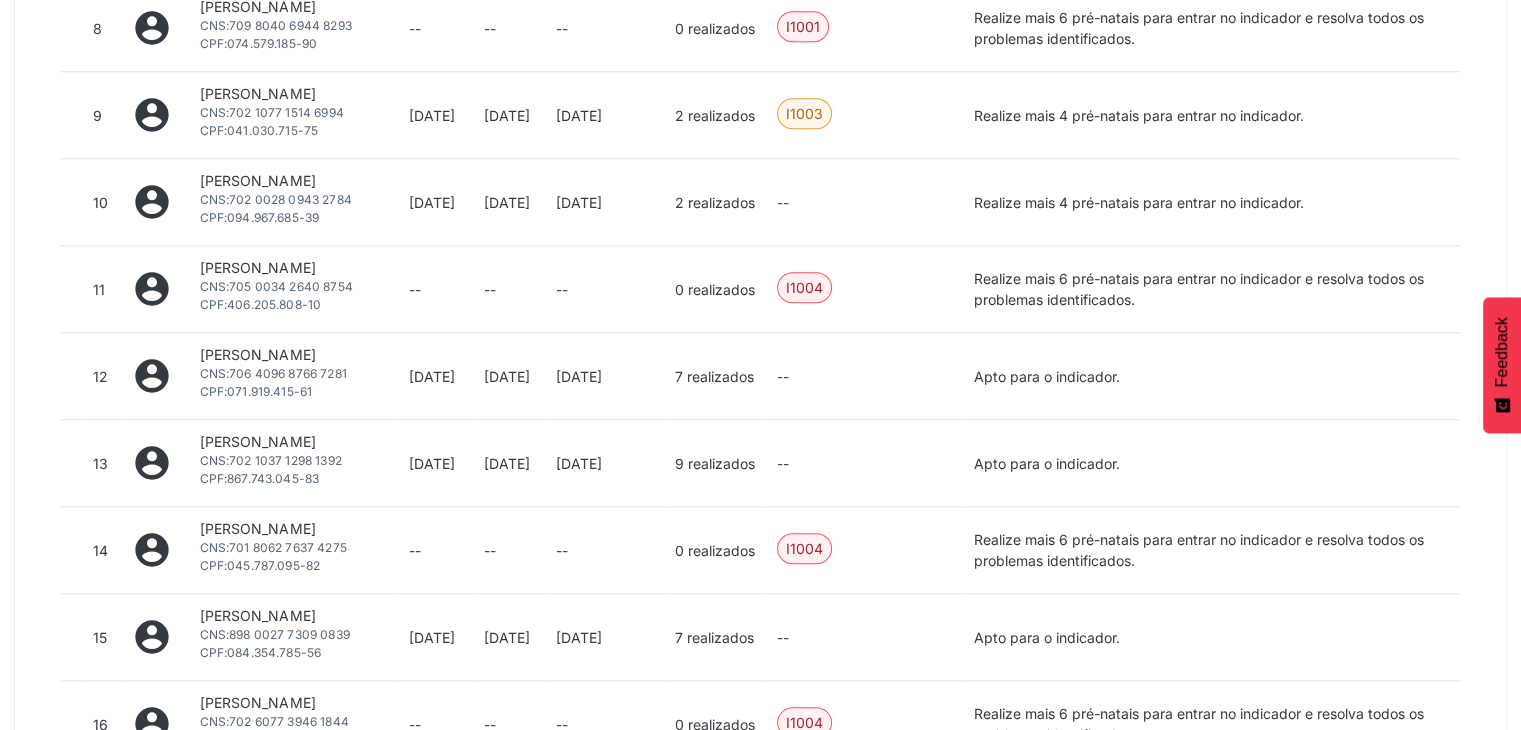 scroll, scrollTop: 2043, scrollLeft: 0, axis: vertical 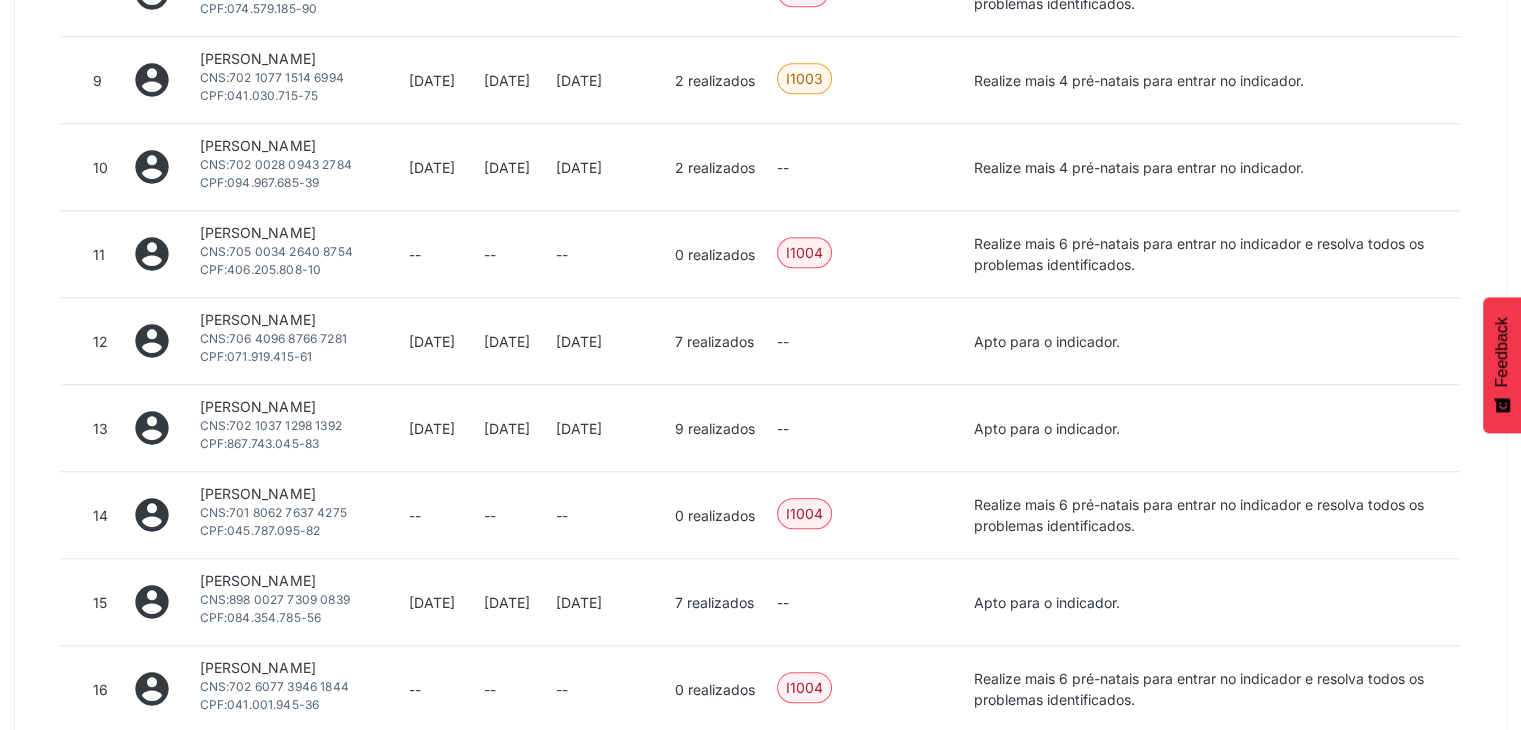 drag, startPoint x: 284, startPoint y: 259, endPoint x: 199, endPoint y: 248, distance: 85.70881 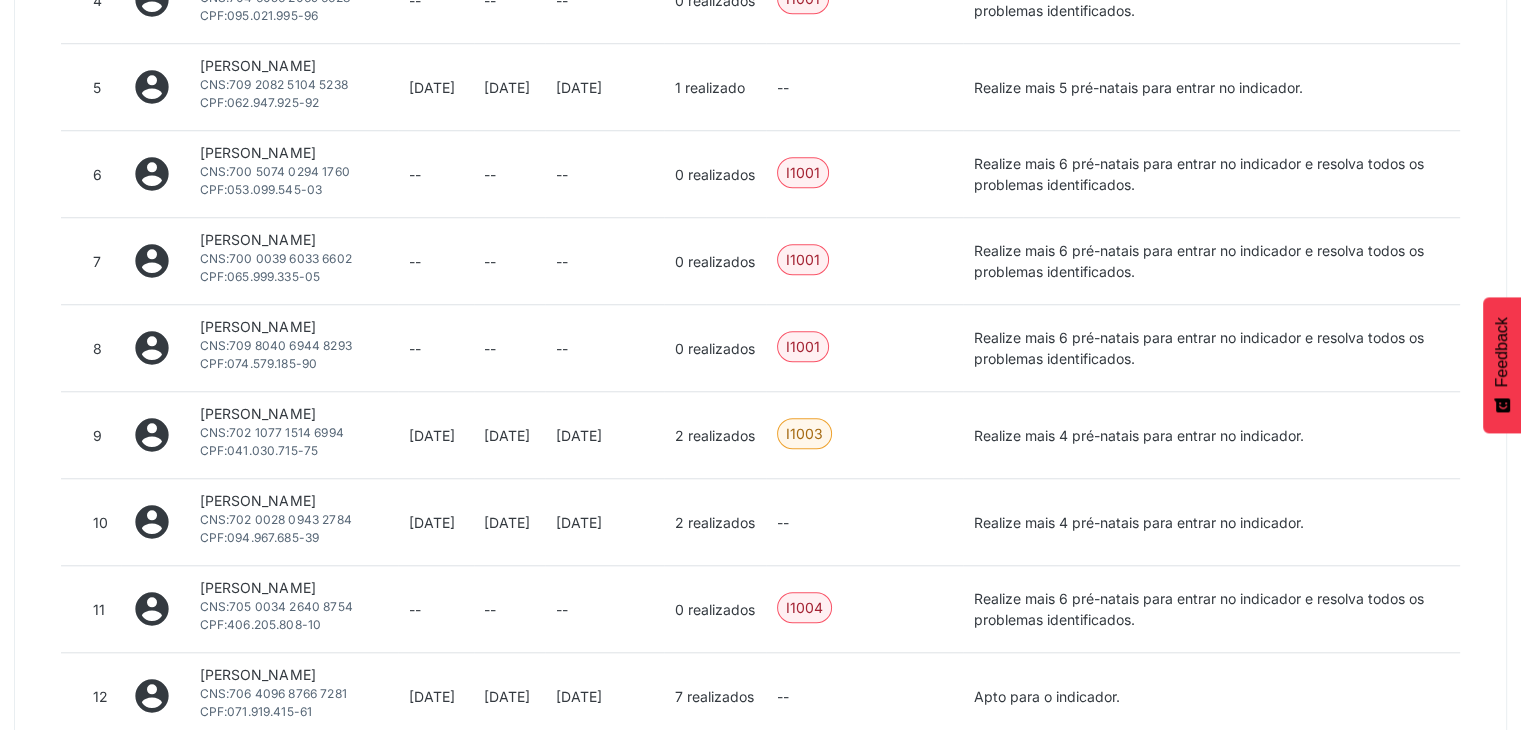 scroll, scrollTop: 1660, scrollLeft: 0, axis: vertical 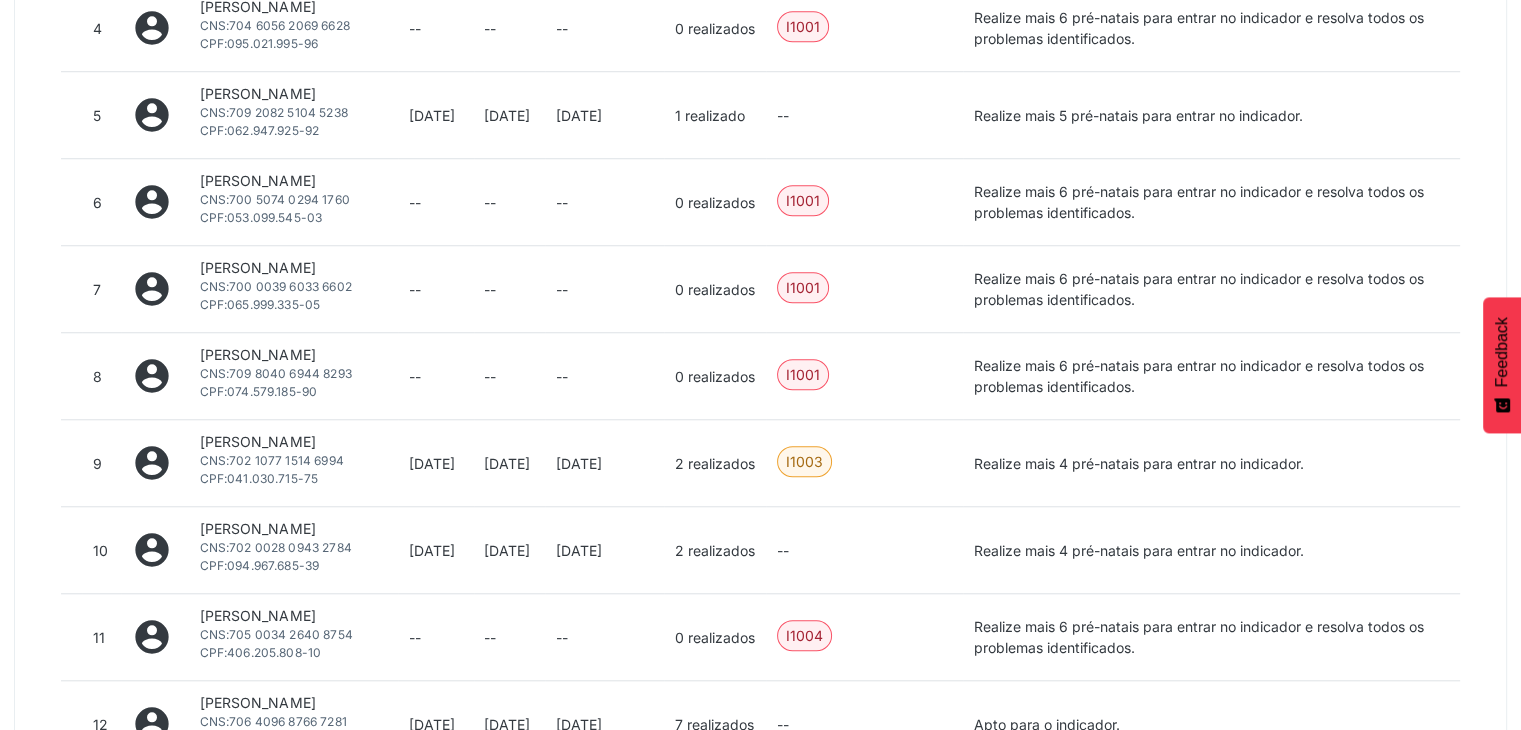 drag, startPoint x: 591, startPoint y: 171, endPoint x: 488, endPoint y: 173, distance: 103.01942 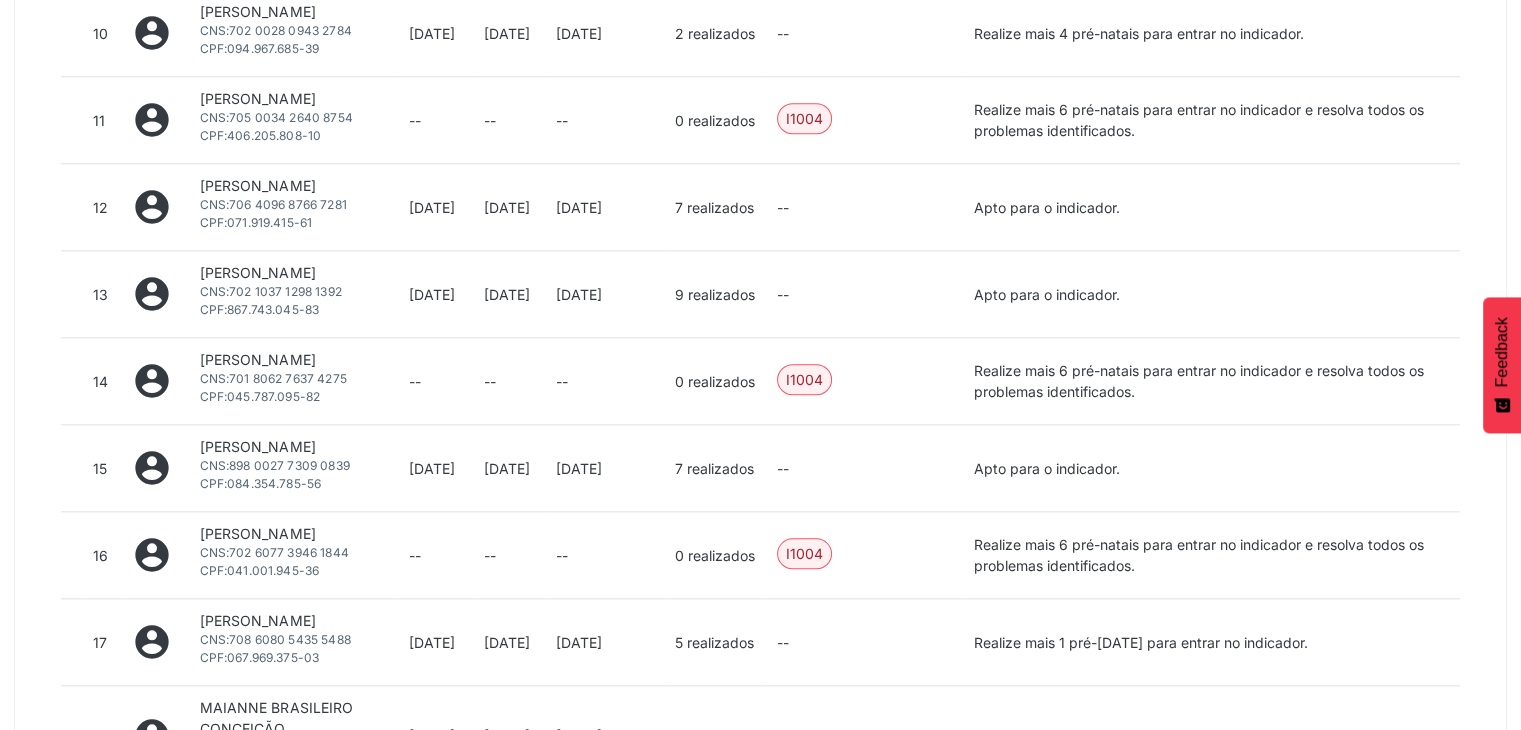 scroll, scrollTop: 2180, scrollLeft: 0, axis: vertical 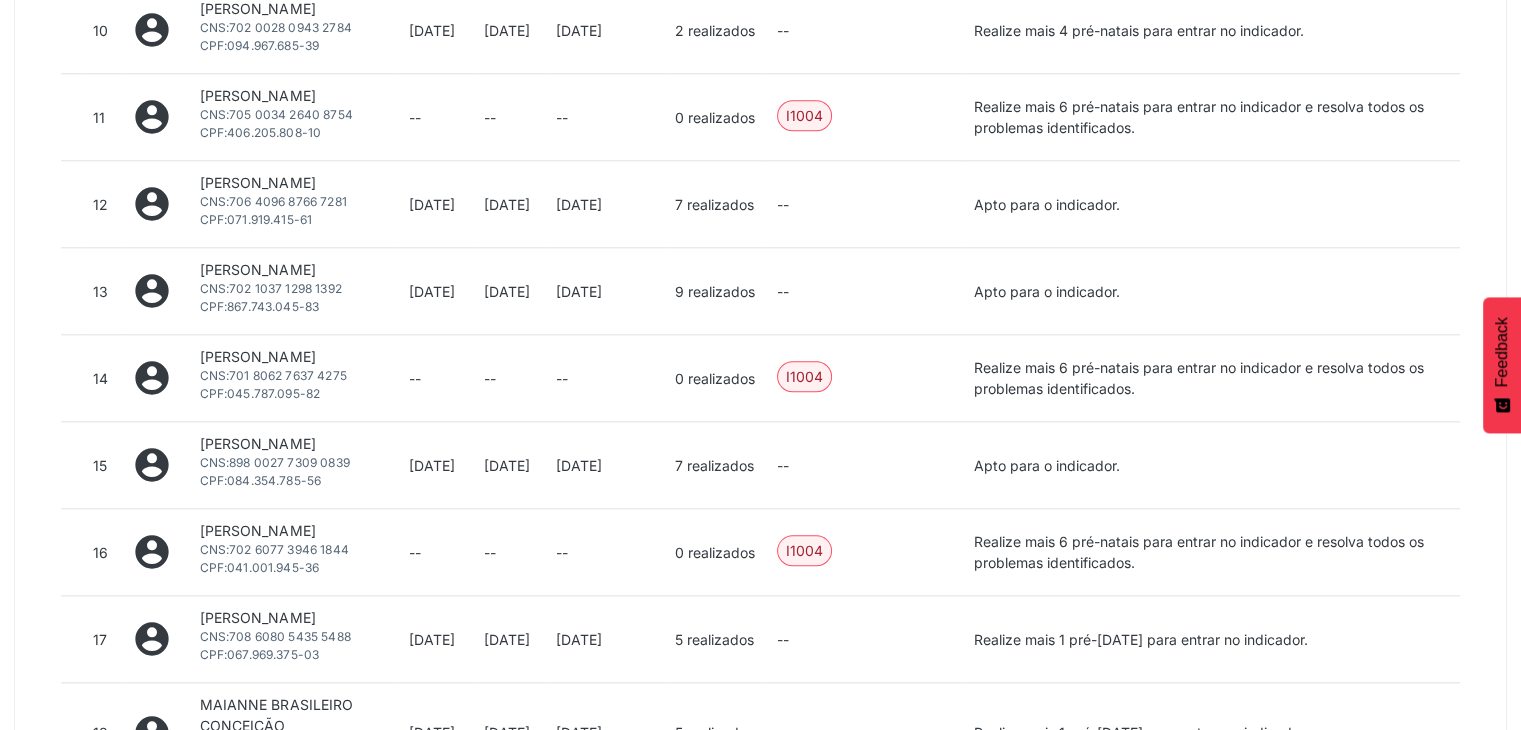 drag, startPoint x: 394, startPoint y: 299, endPoint x: 189, endPoint y: 297, distance: 205.00975 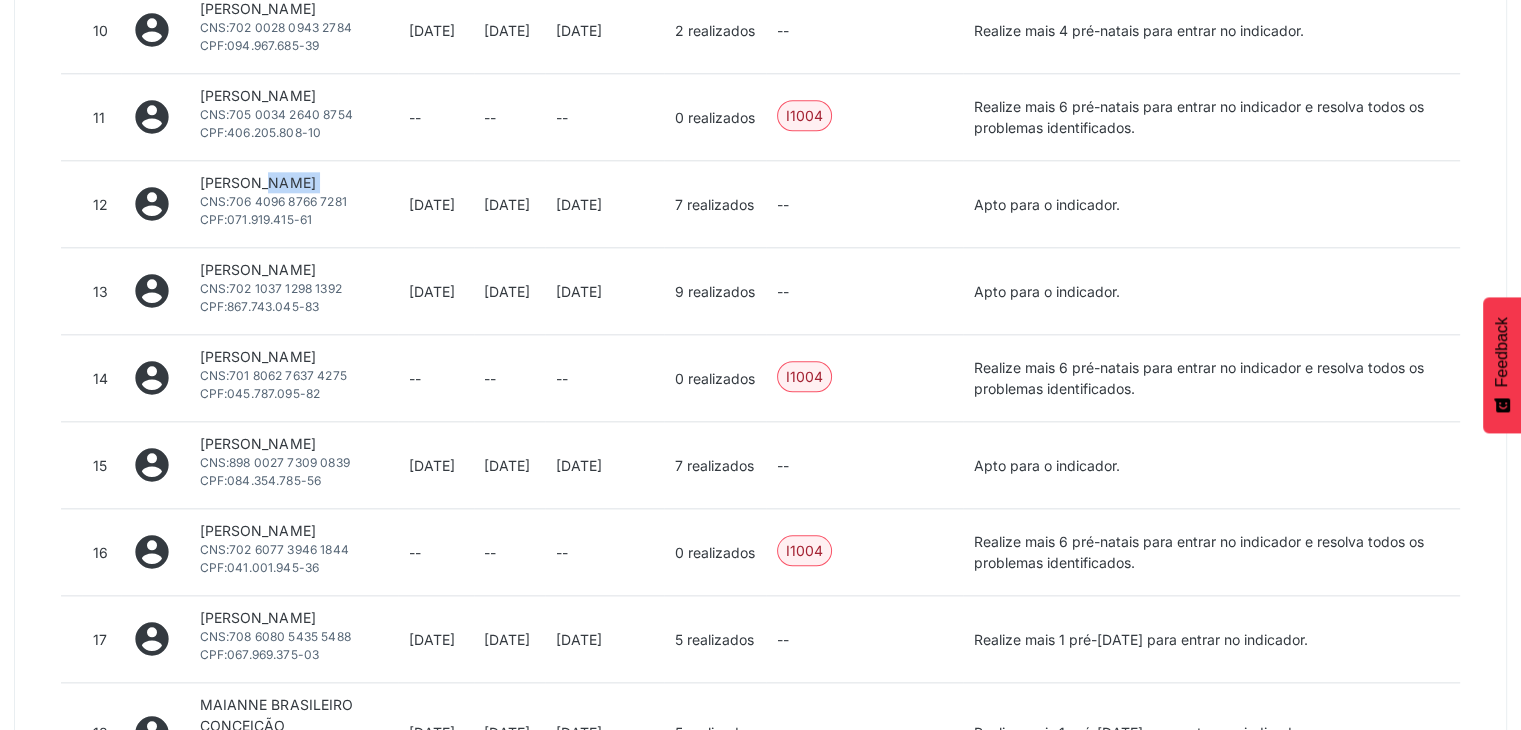 click on "[PERSON_NAME]" at bounding box center (294, 182) 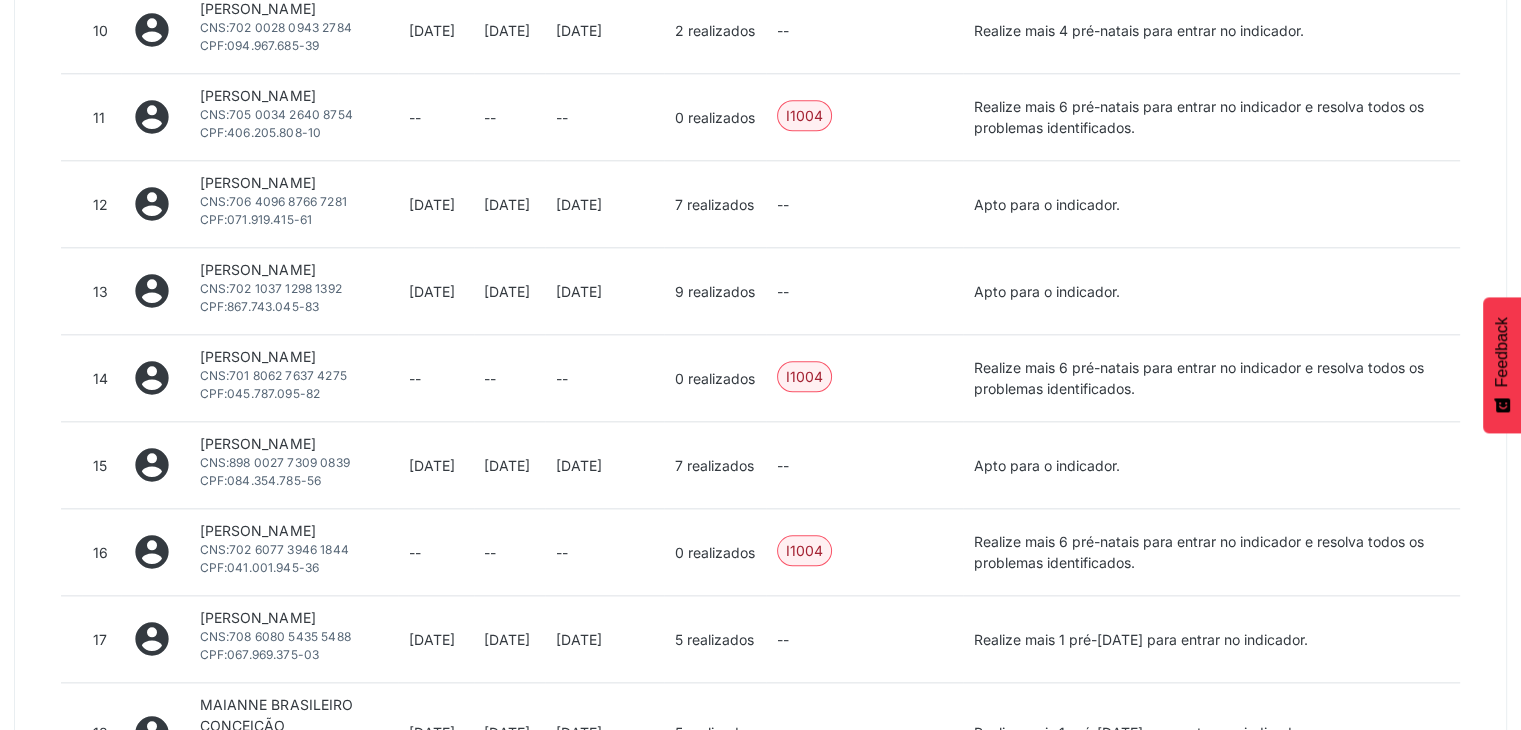 drag, startPoint x: 399, startPoint y: 316, endPoint x: 487, endPoint y: 320, distance: 88.09086 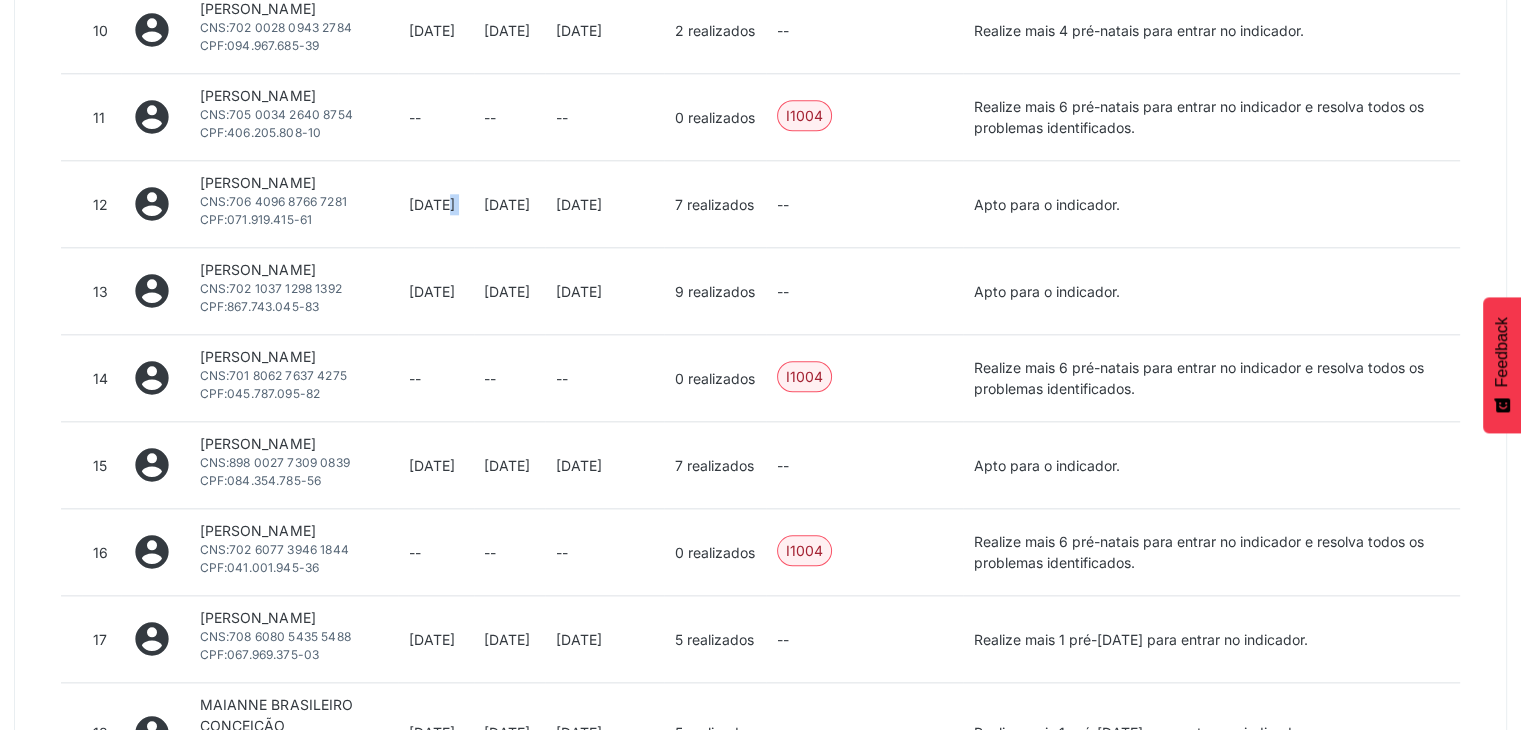 click on "[DATE]" at bounding box center [436, 204] 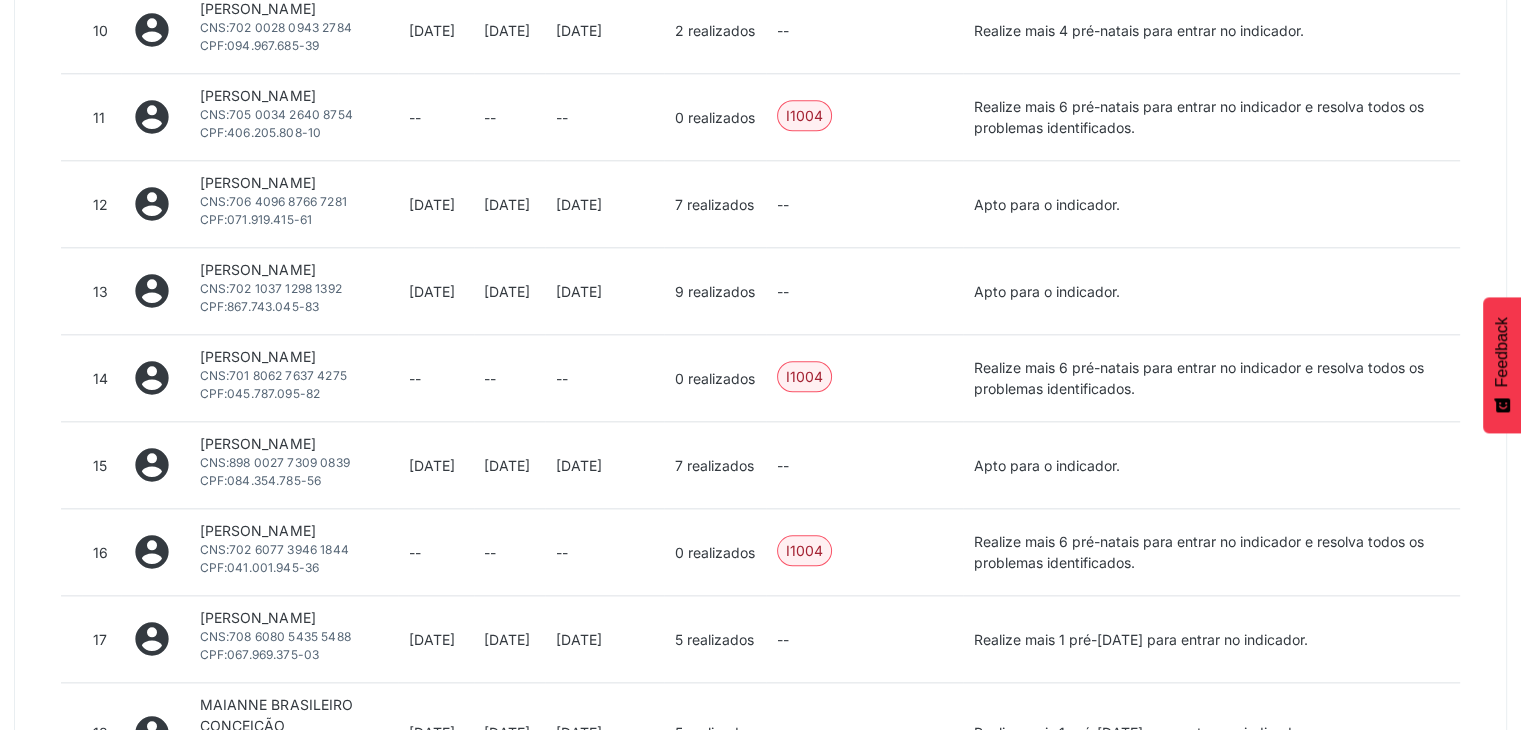 click on "[DATE]" at bounding box center [510, 204] 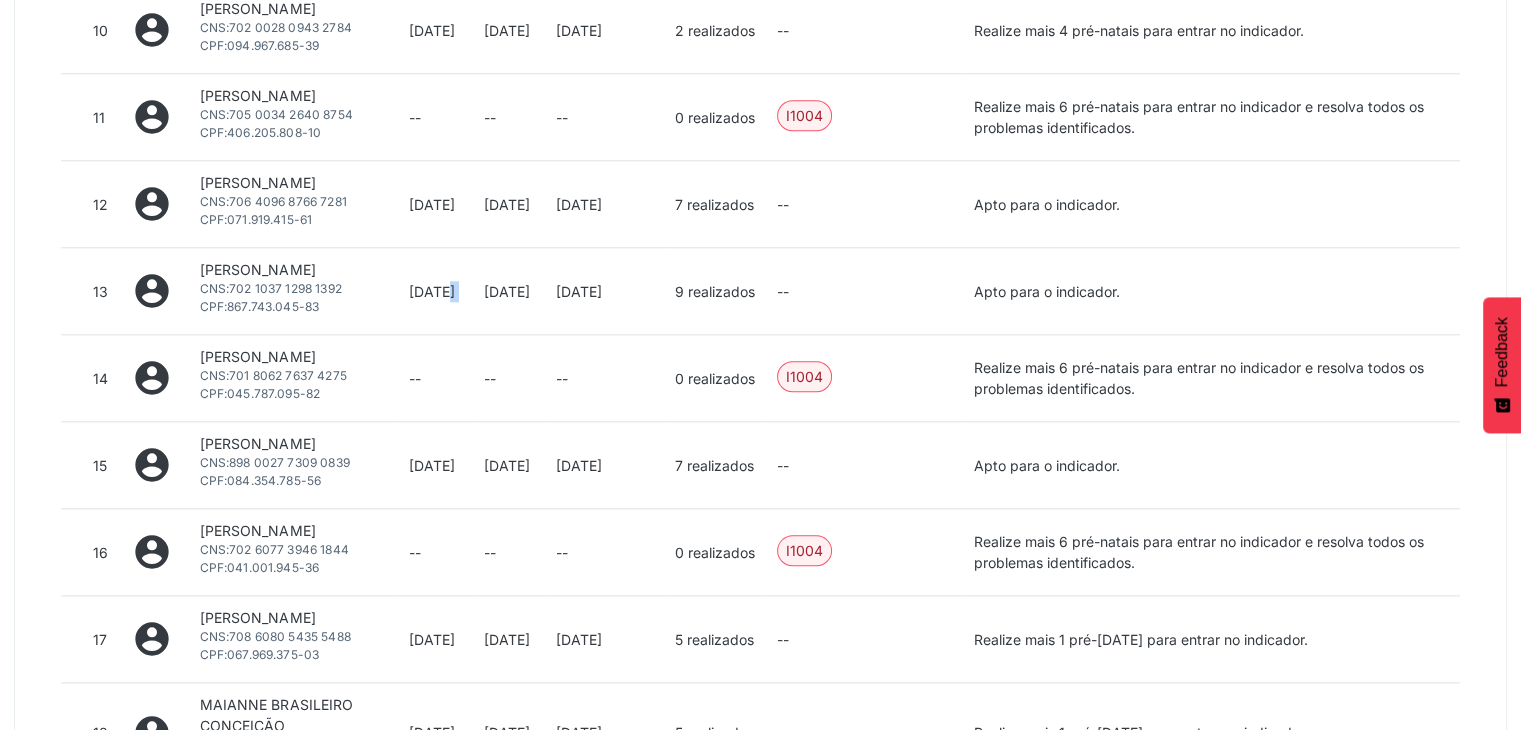 click on "[DATE]" at bounding box center [436, 291] 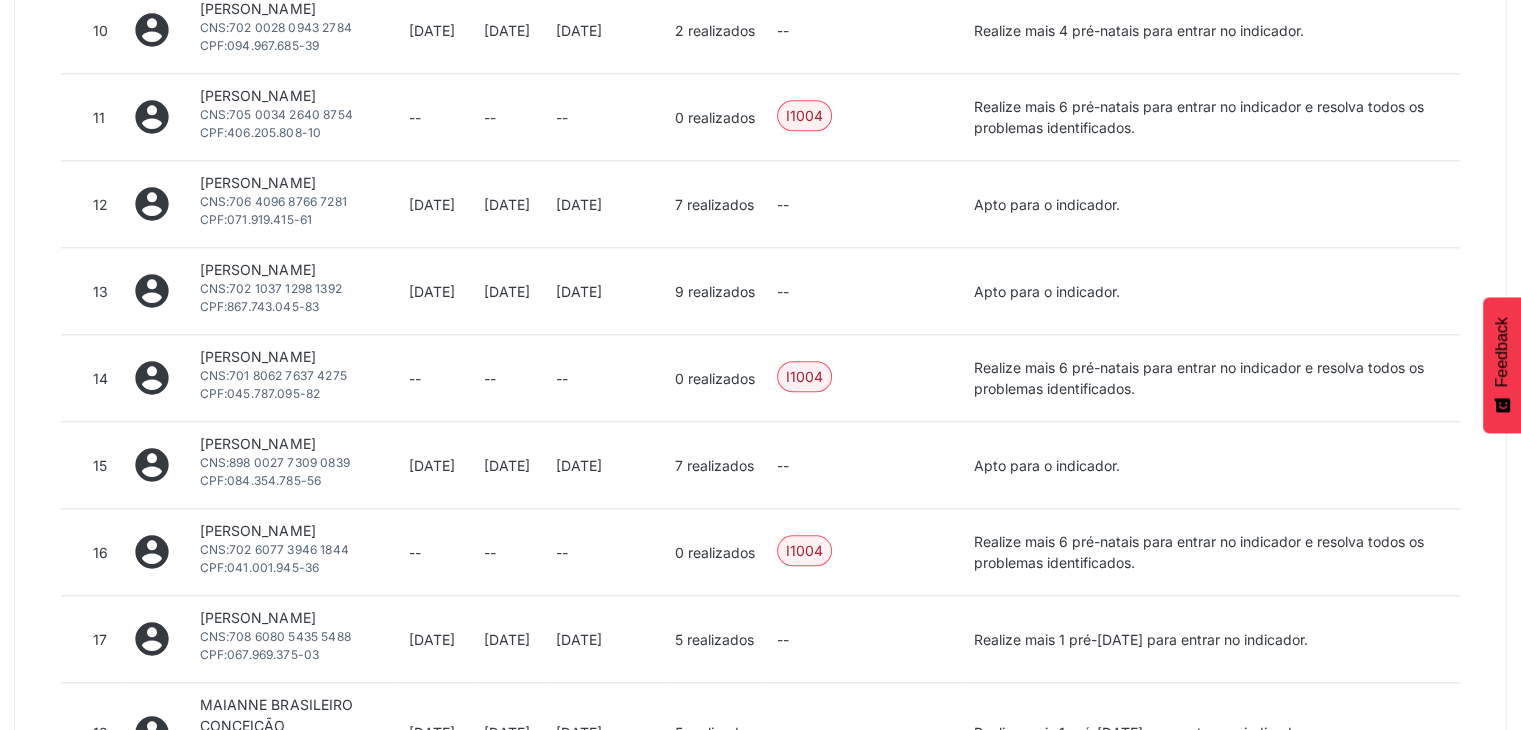 click on "[DATE]" at bounding box center [510, 291] 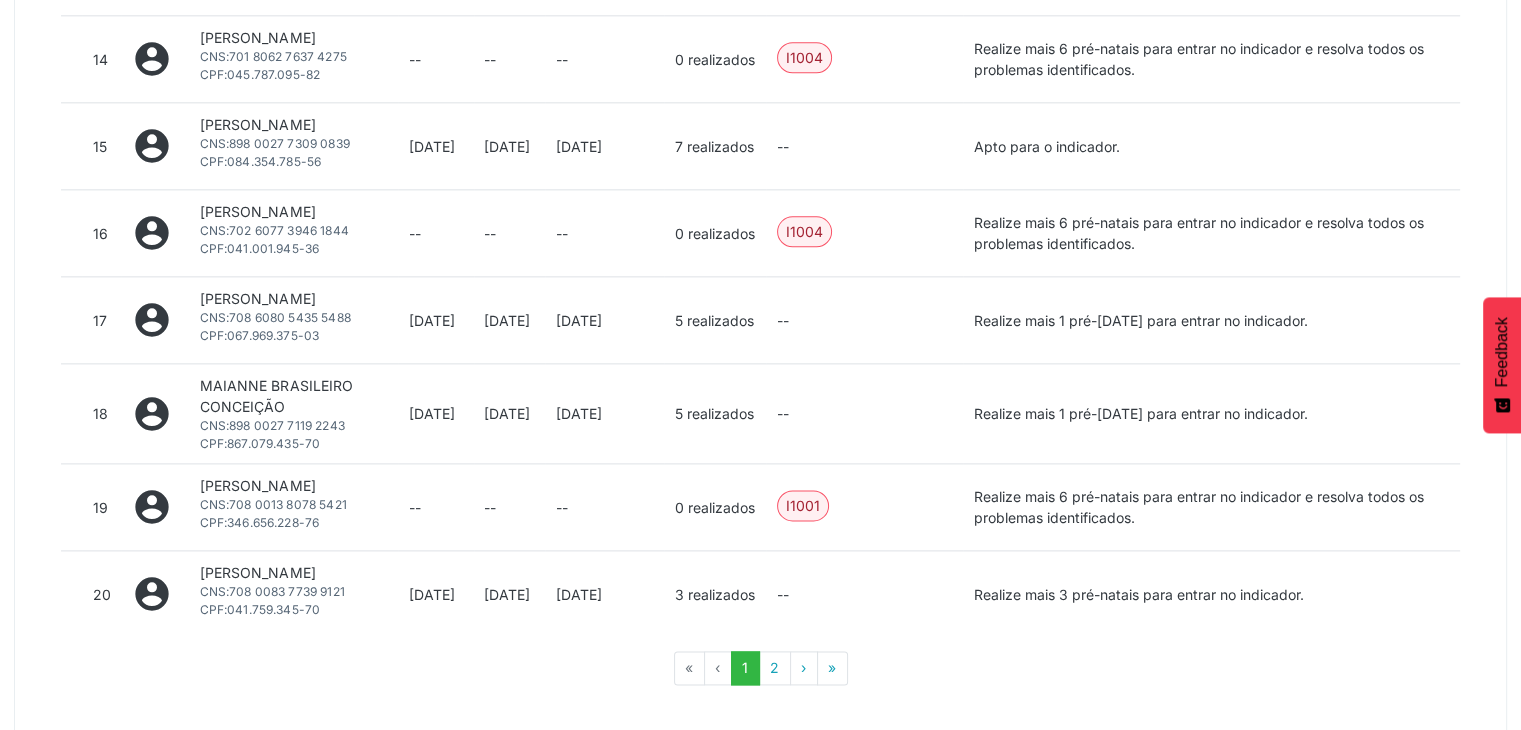 scroll, scrollTop: 2500, scrollLeft: 0, axis: vertical 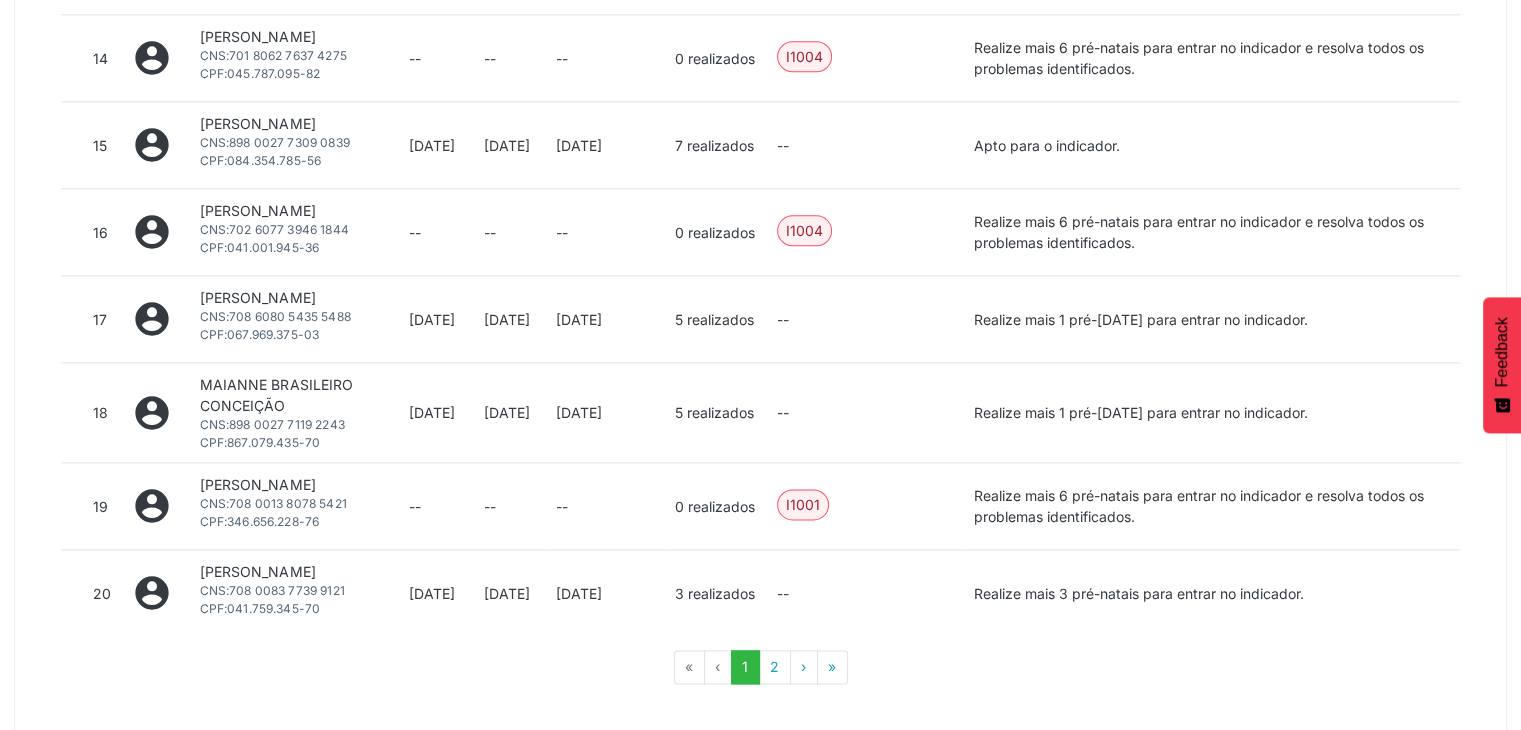 drag, startPoint x: 297, startPoint y: 283, endPoint x: 188, endPoint y: 254, distance: 112.79185 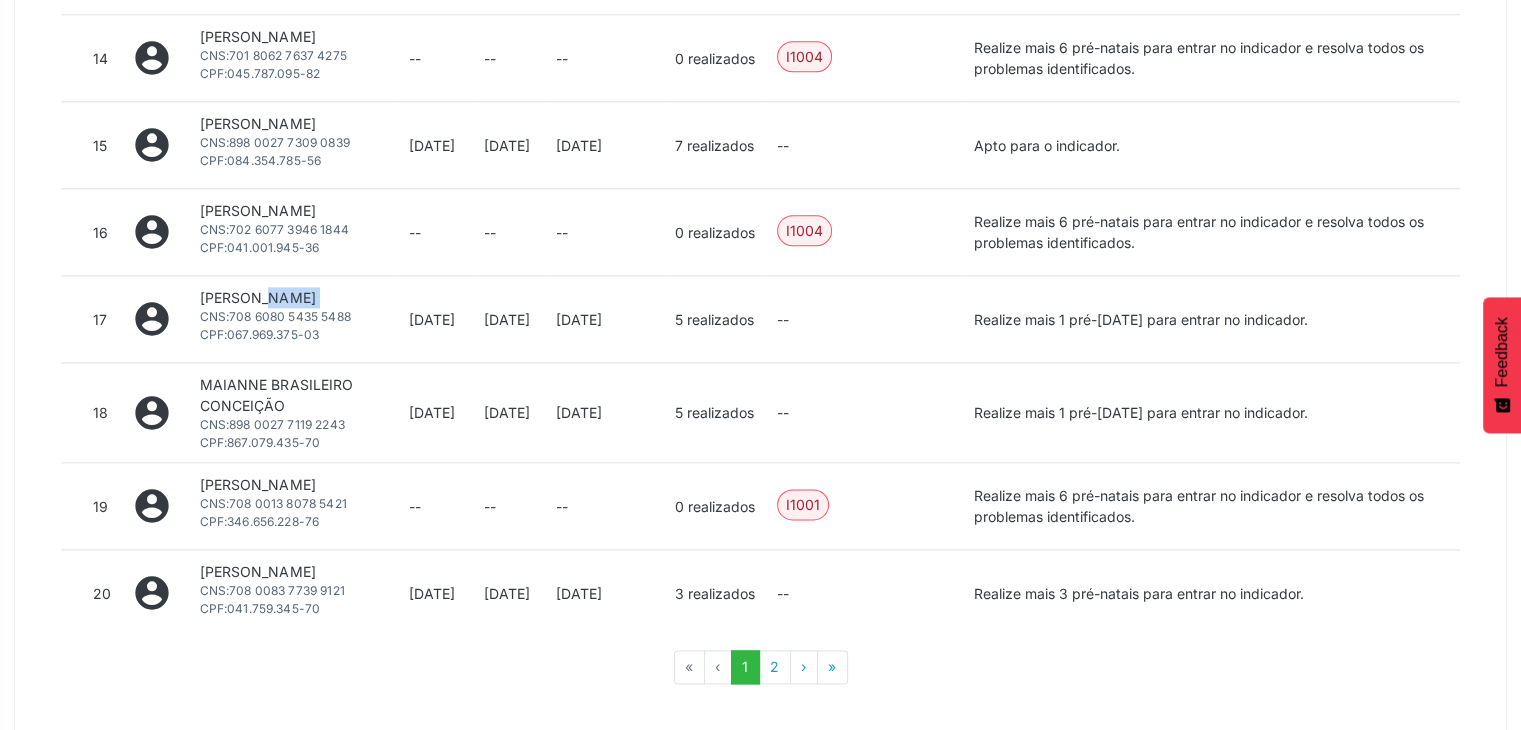 click on "[PERSON_NAME]" at bounding box center (294, 297) 